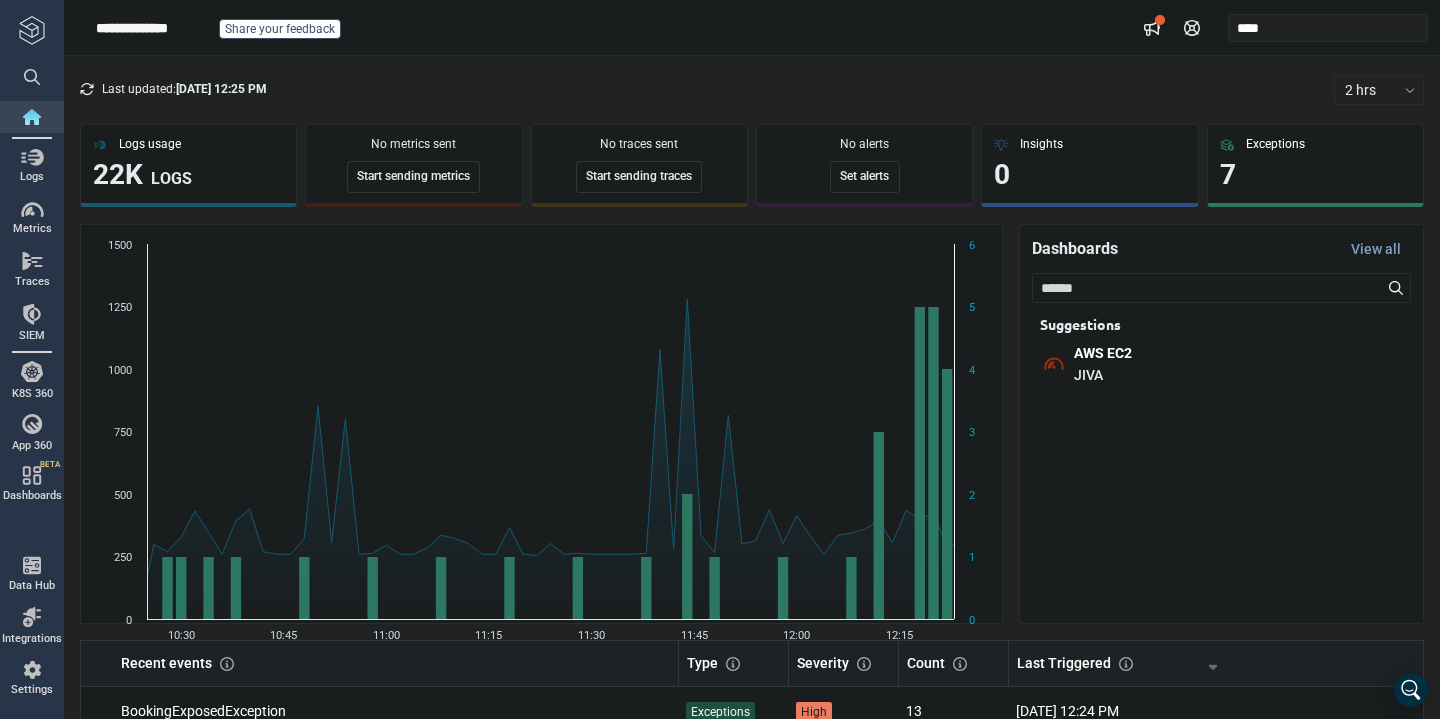 scroll, scrollTop: 0, scrollLeft: 0, axis: both 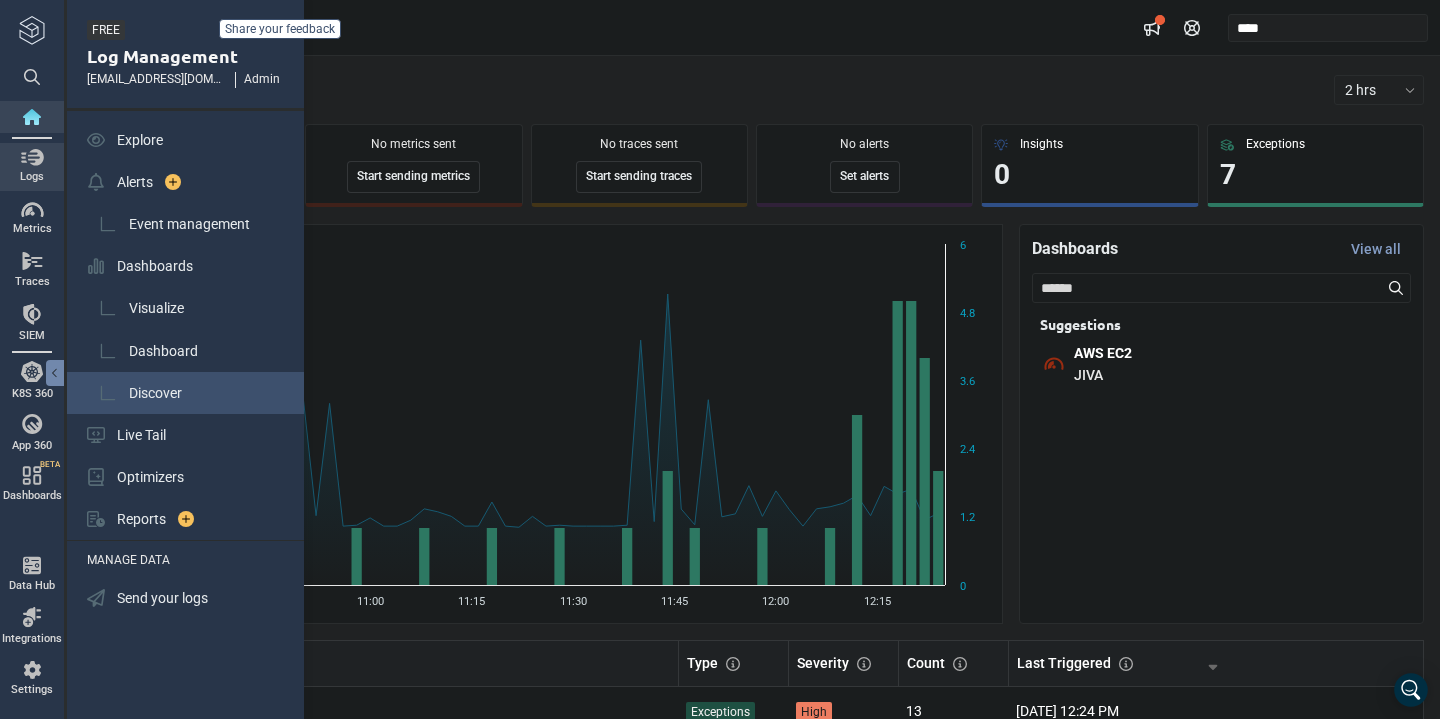 click on "Discover" at bounding box center (155, 393) 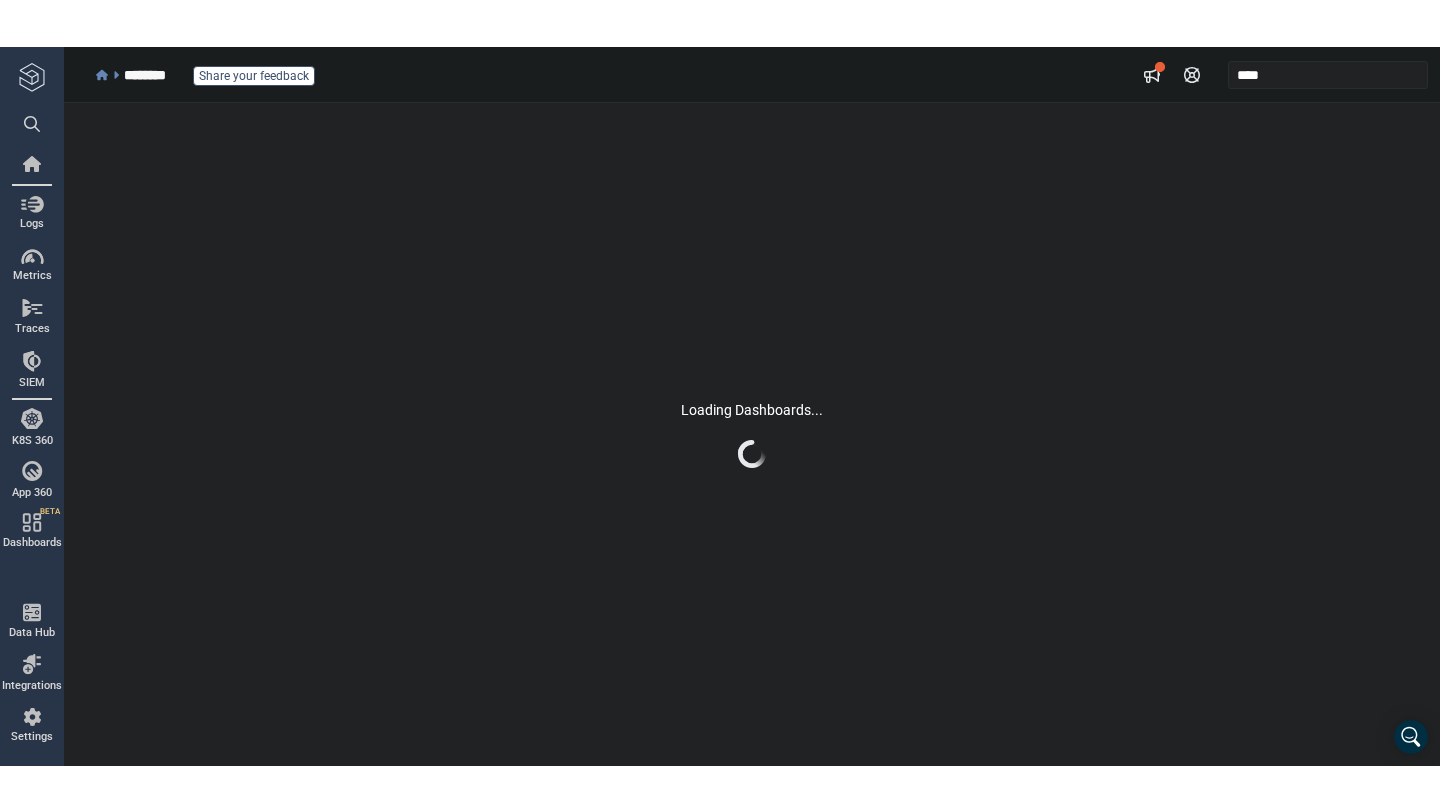 scroll, scrollTop: 0, scrollLeft: 0, axis: both 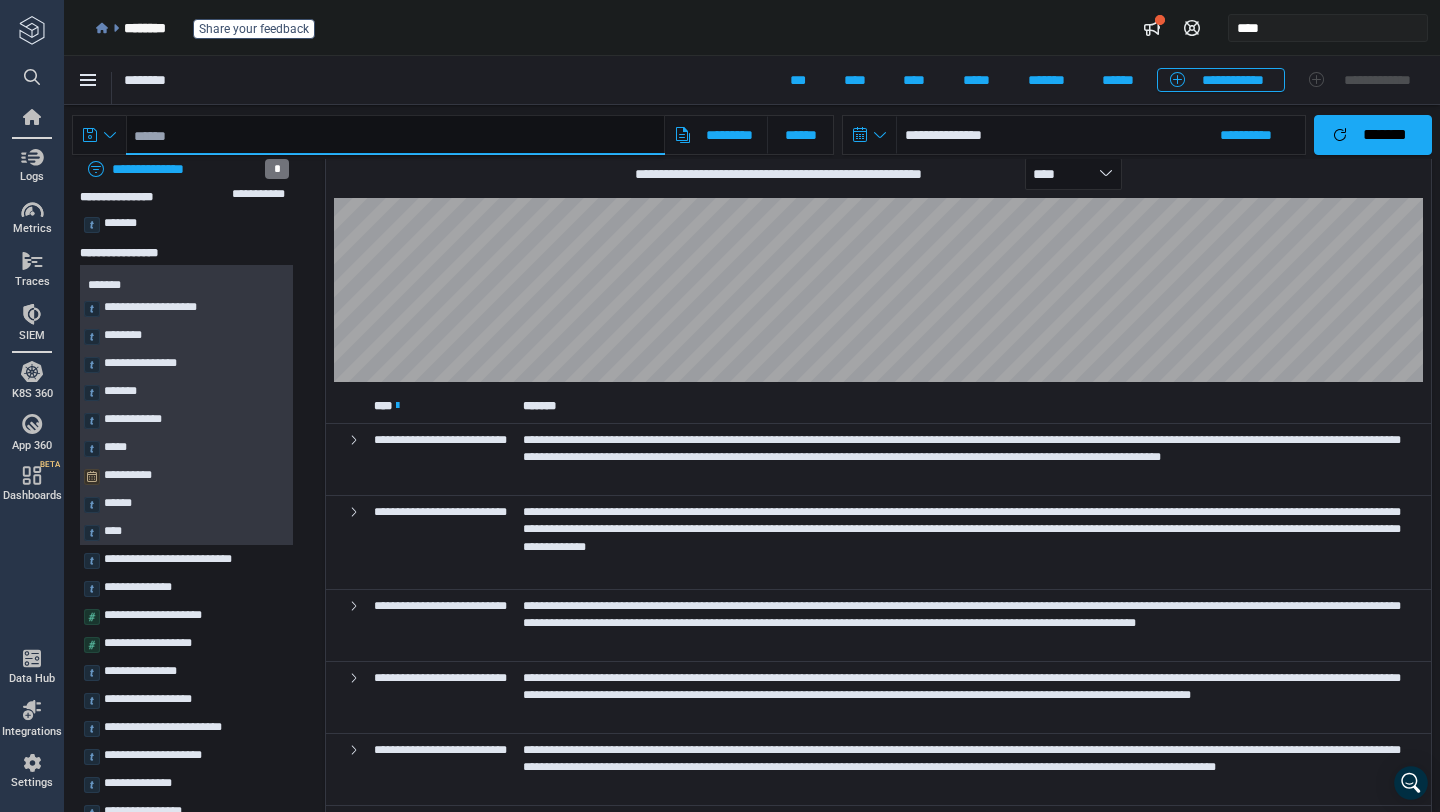 click at bounding box center [395, 135] 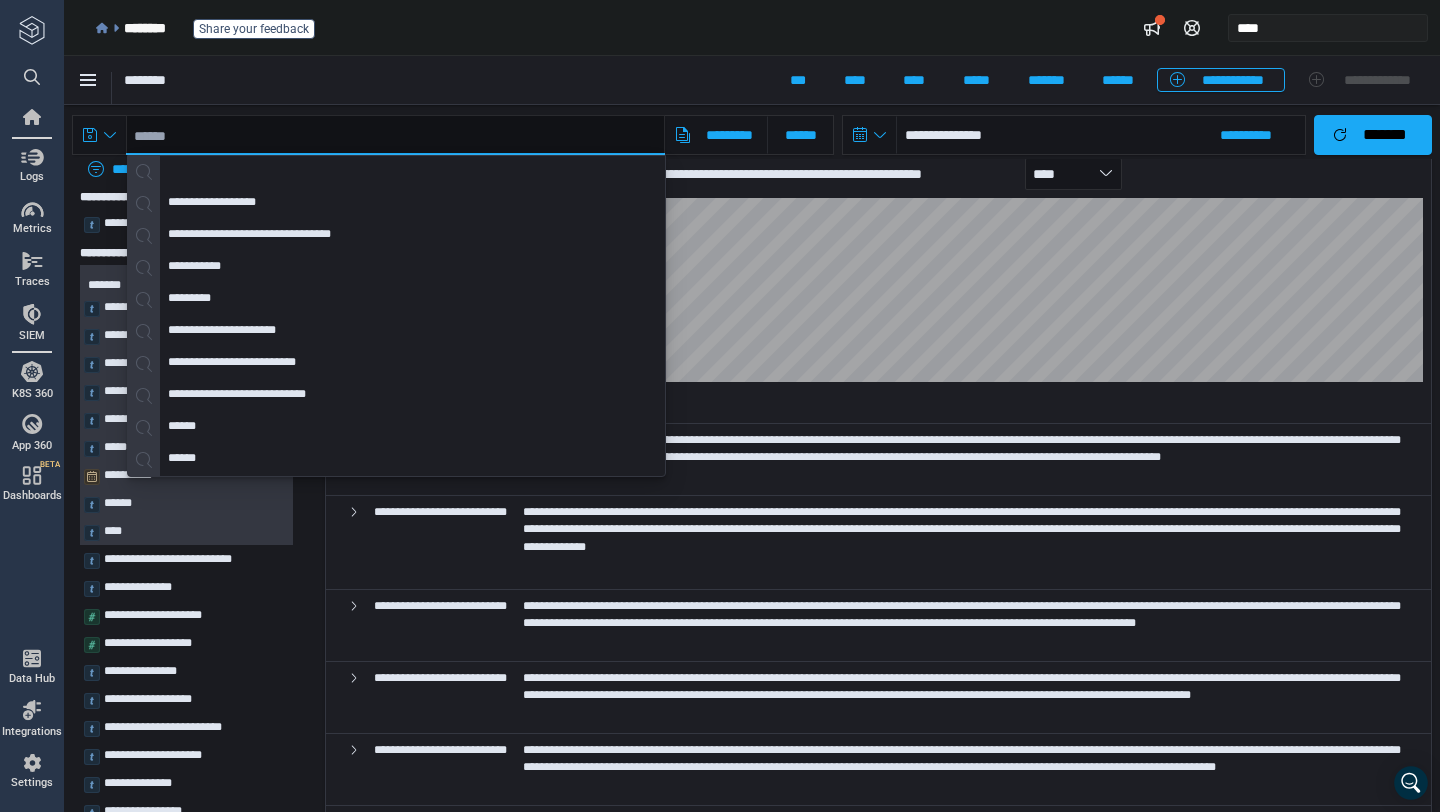 click at bounding box center (395, 135) 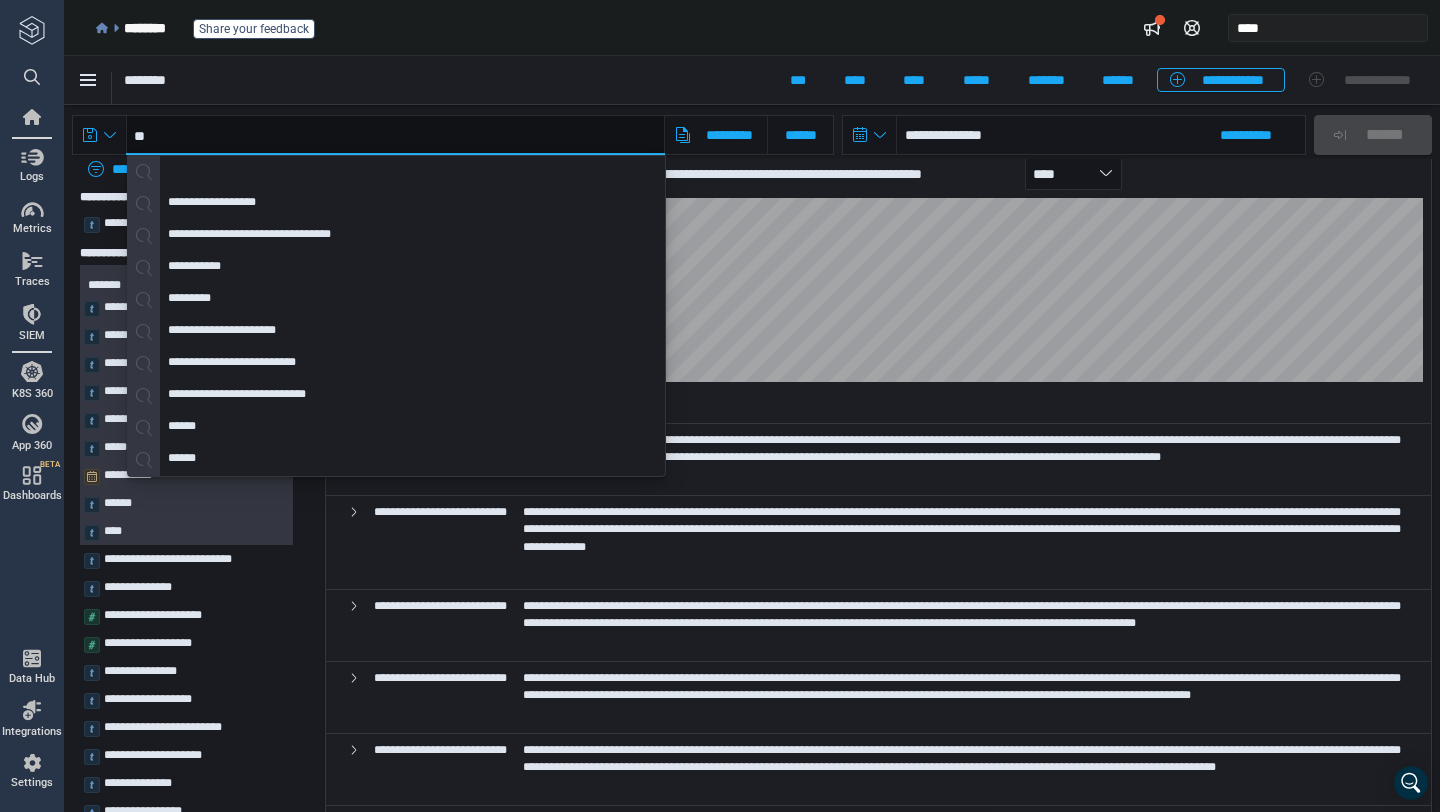 paste on "**********" 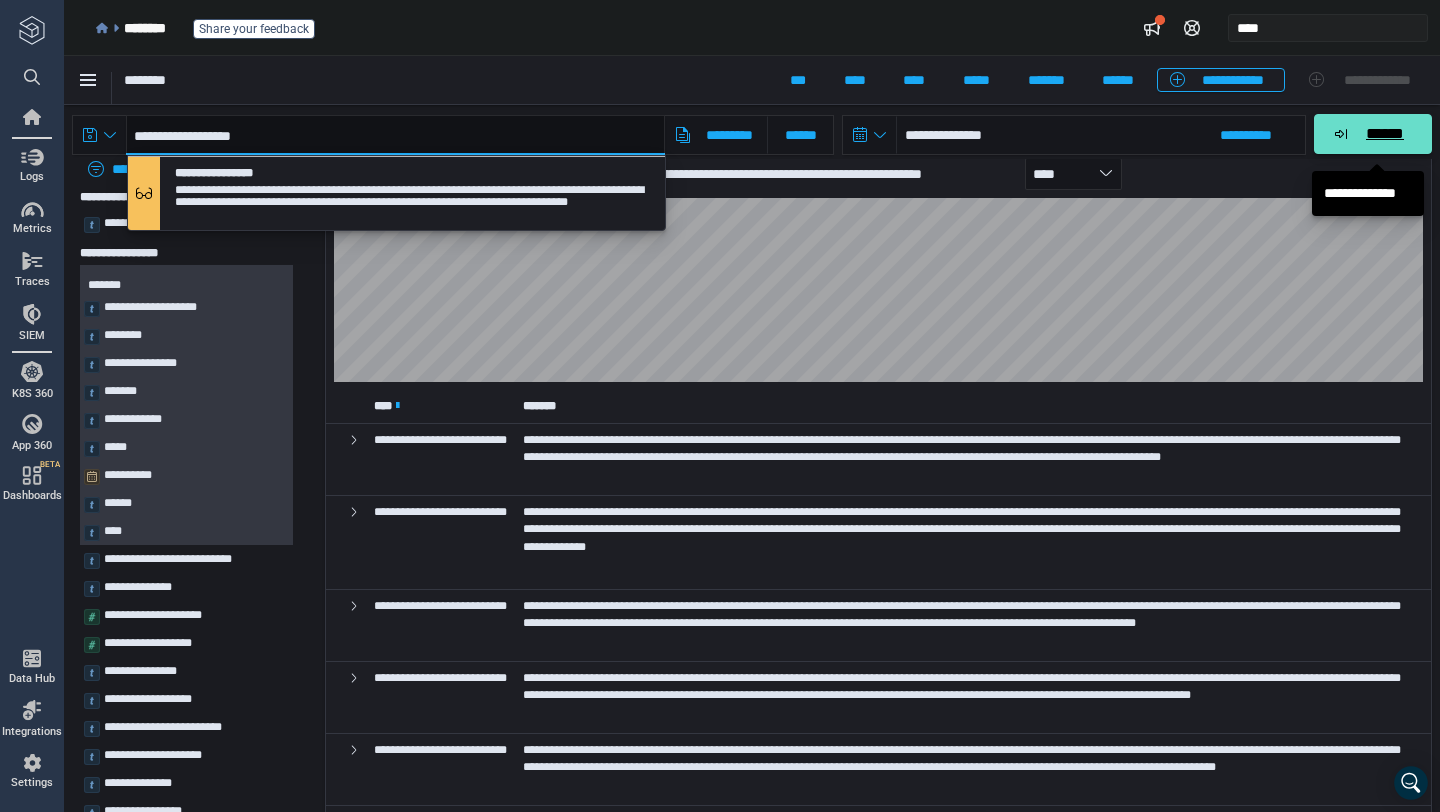 type on "**********" 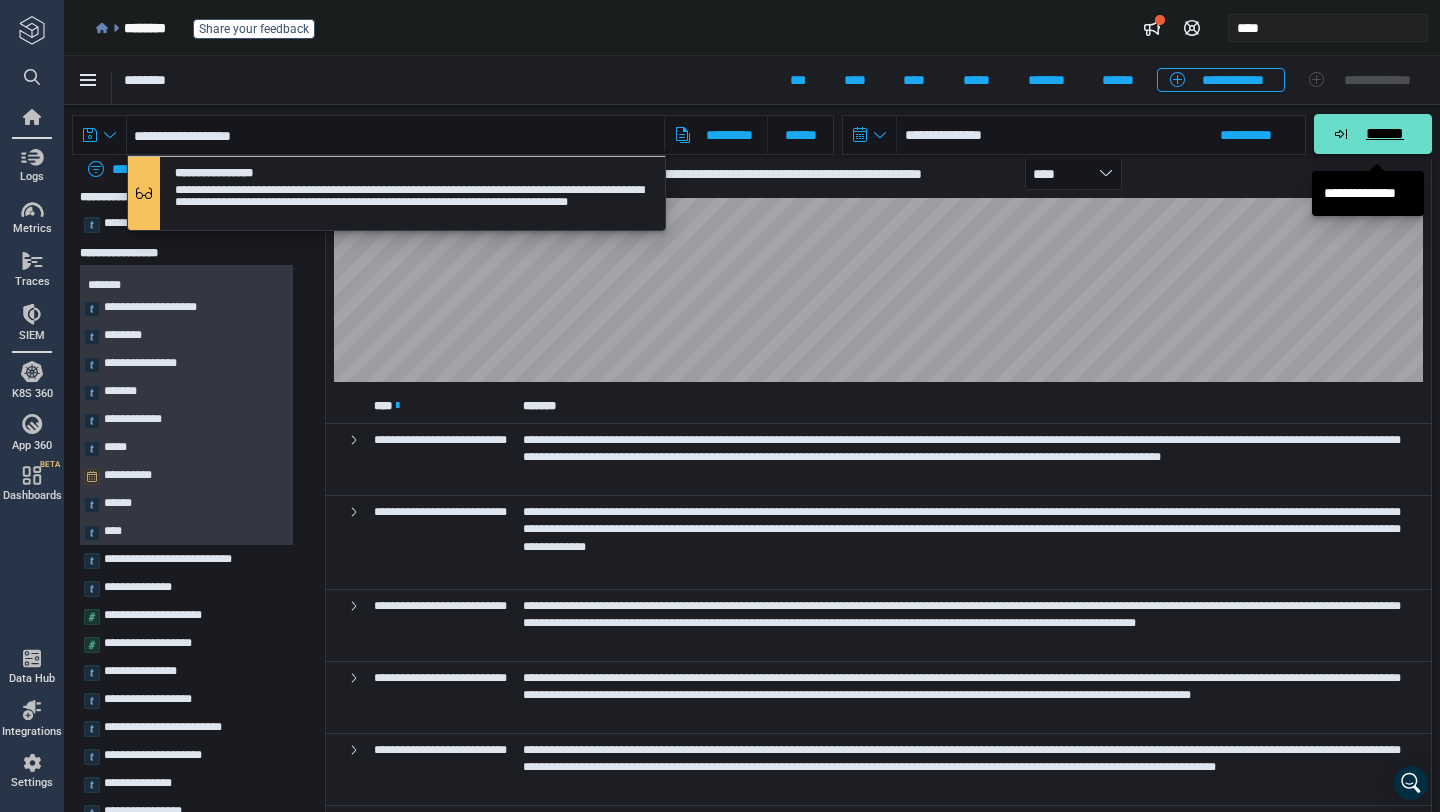 click on "******" at bounding box center [1384, 134] 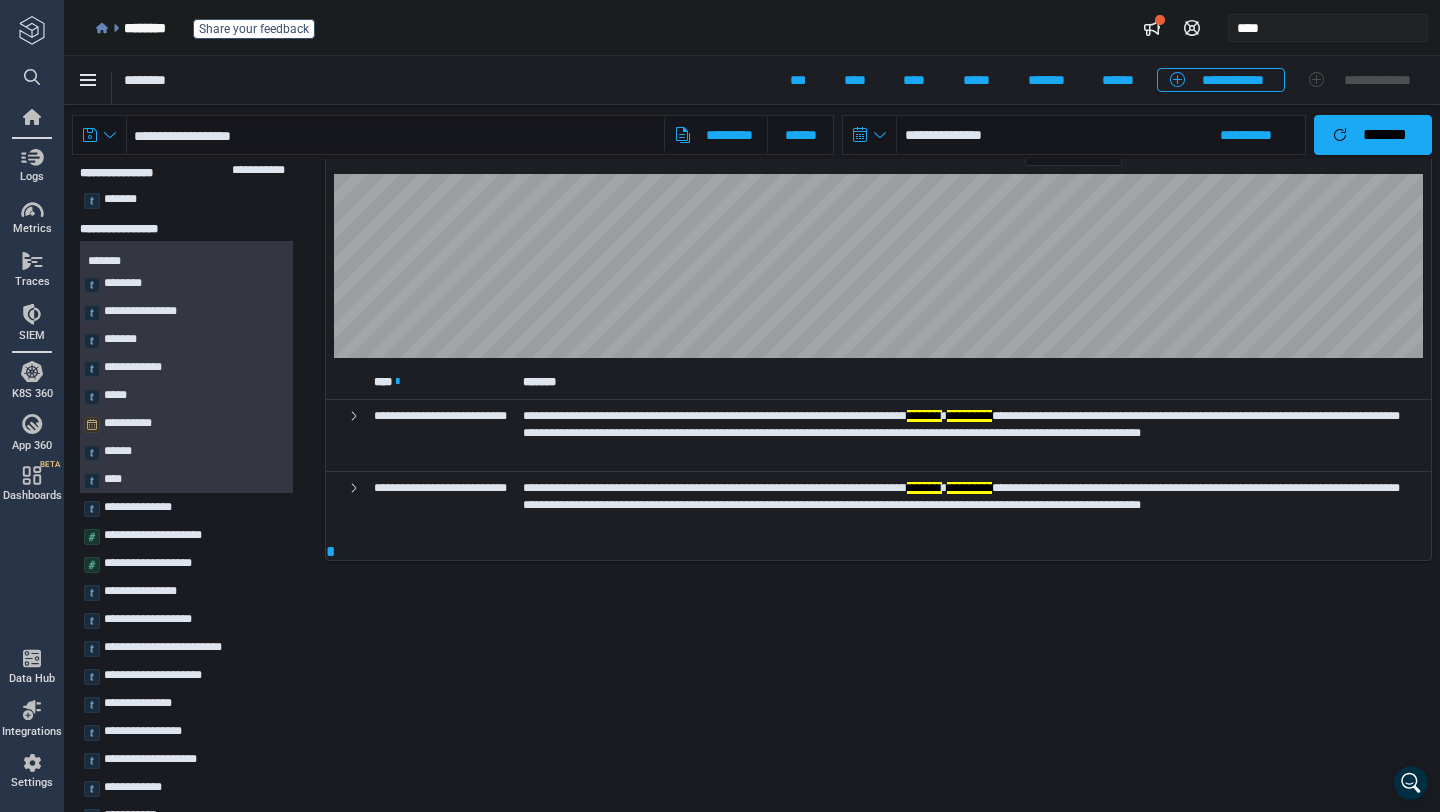 scroll, scrollTop: 97, scrollLeft: 0, axis: vertical 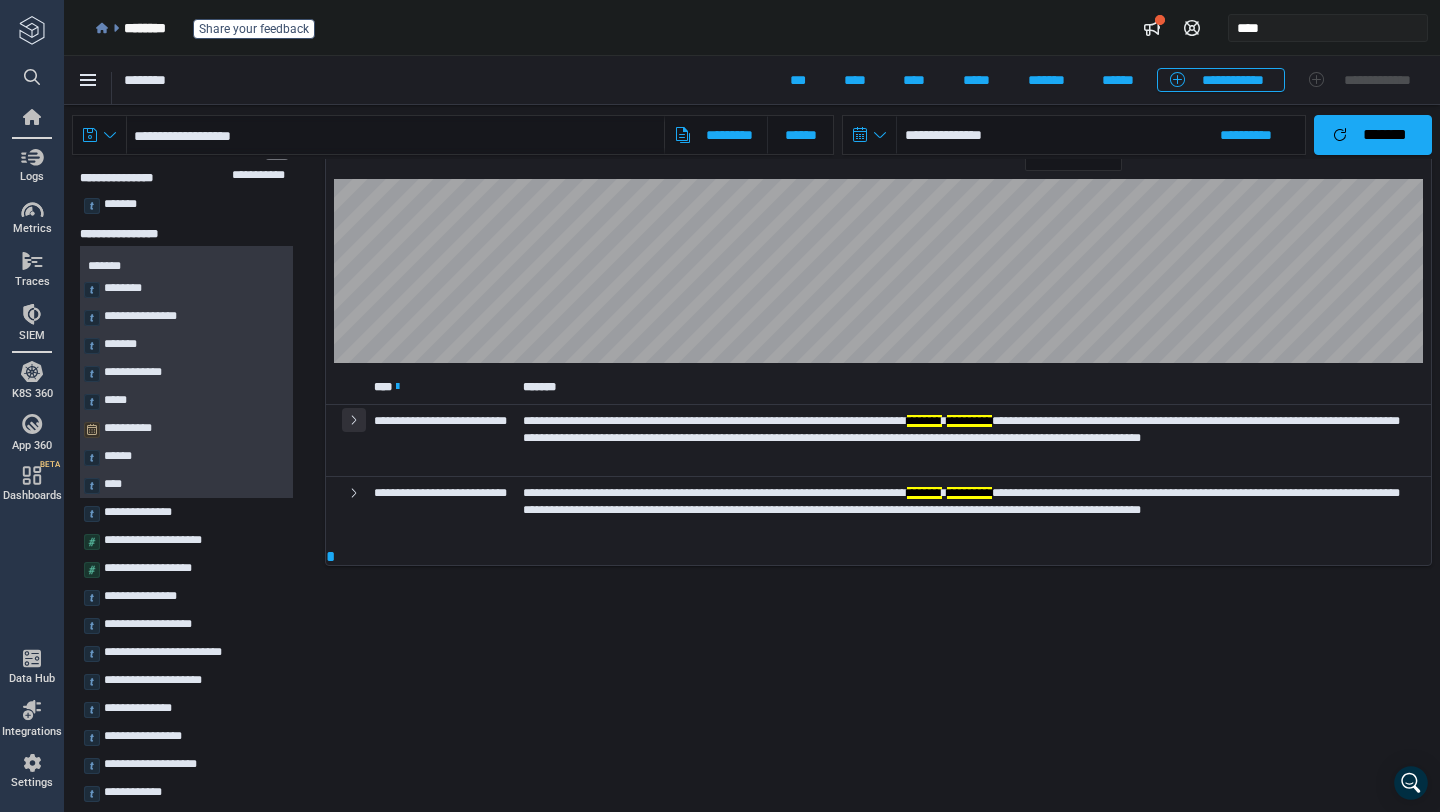 click at bounding box center [354, 420] 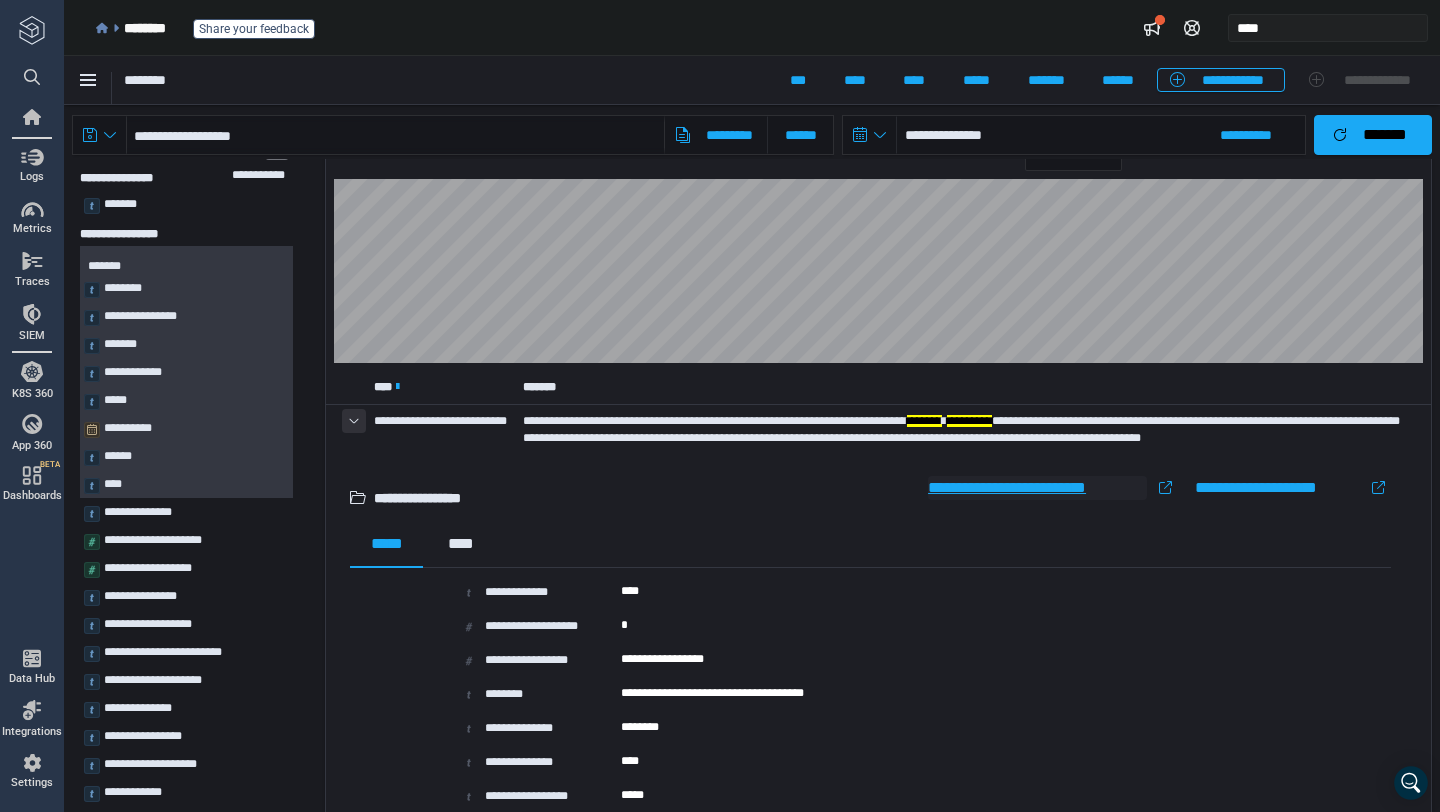 type 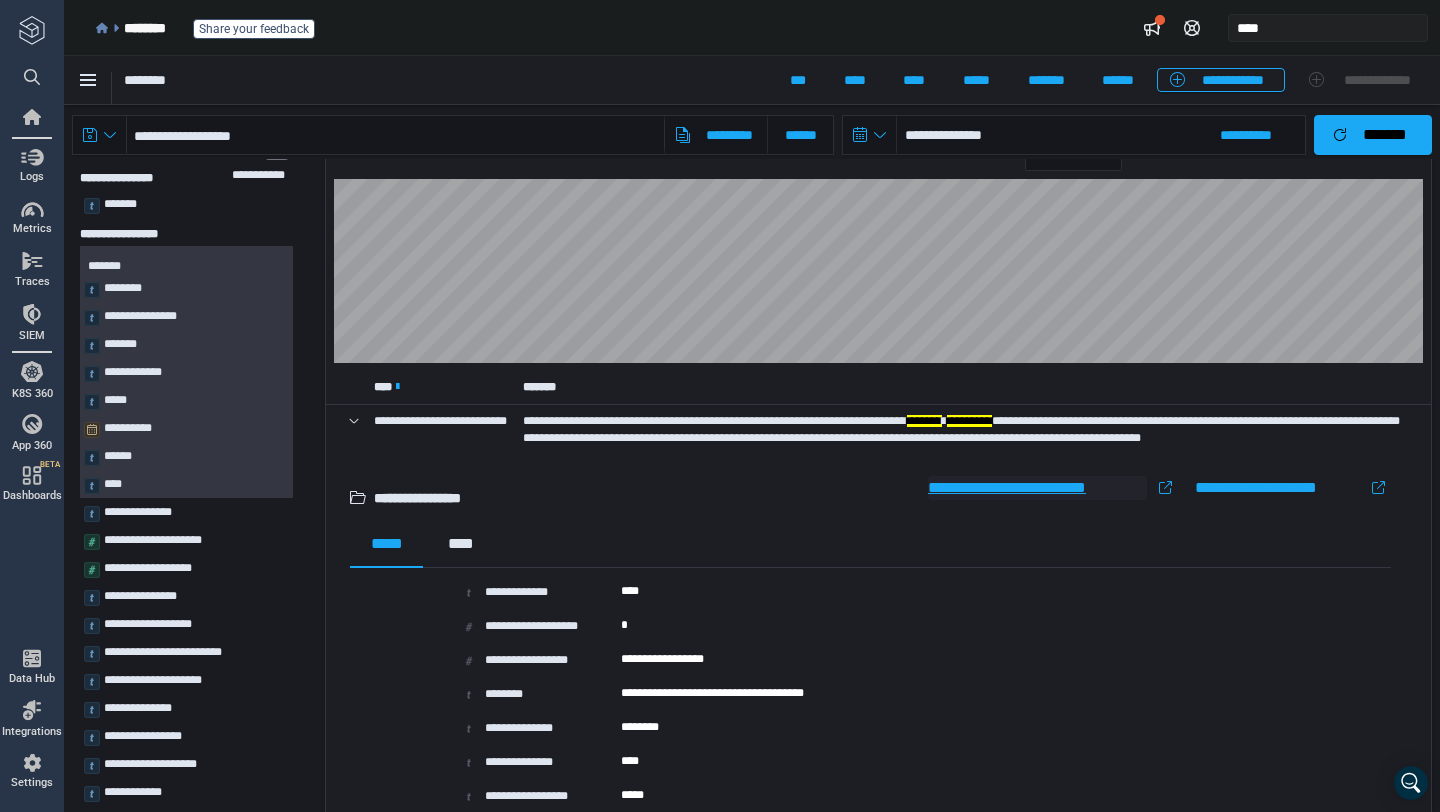 click on "**********" at bounding box center [1037, 488] 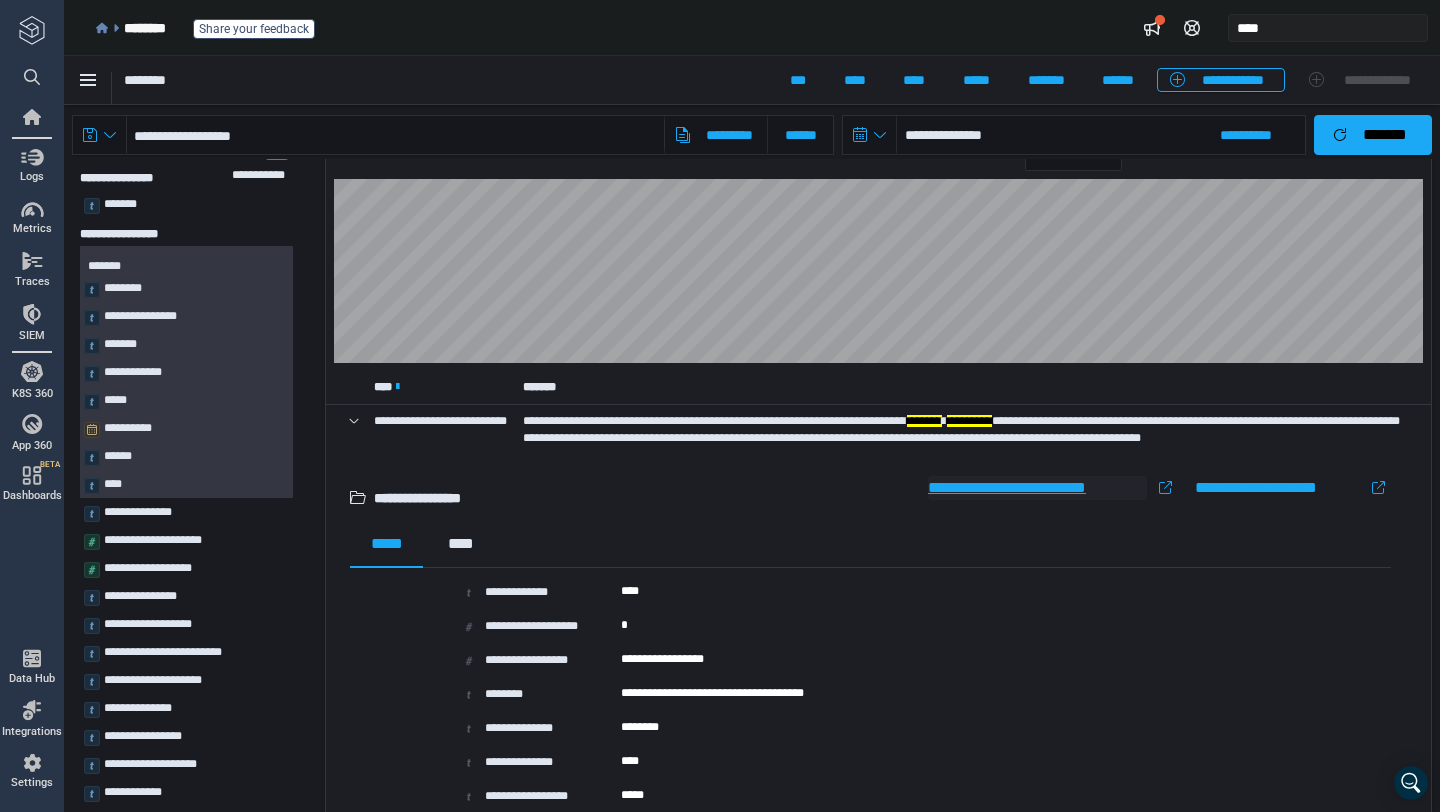scroll, scrollTop: 0, scrollLeft: 0, axis: both 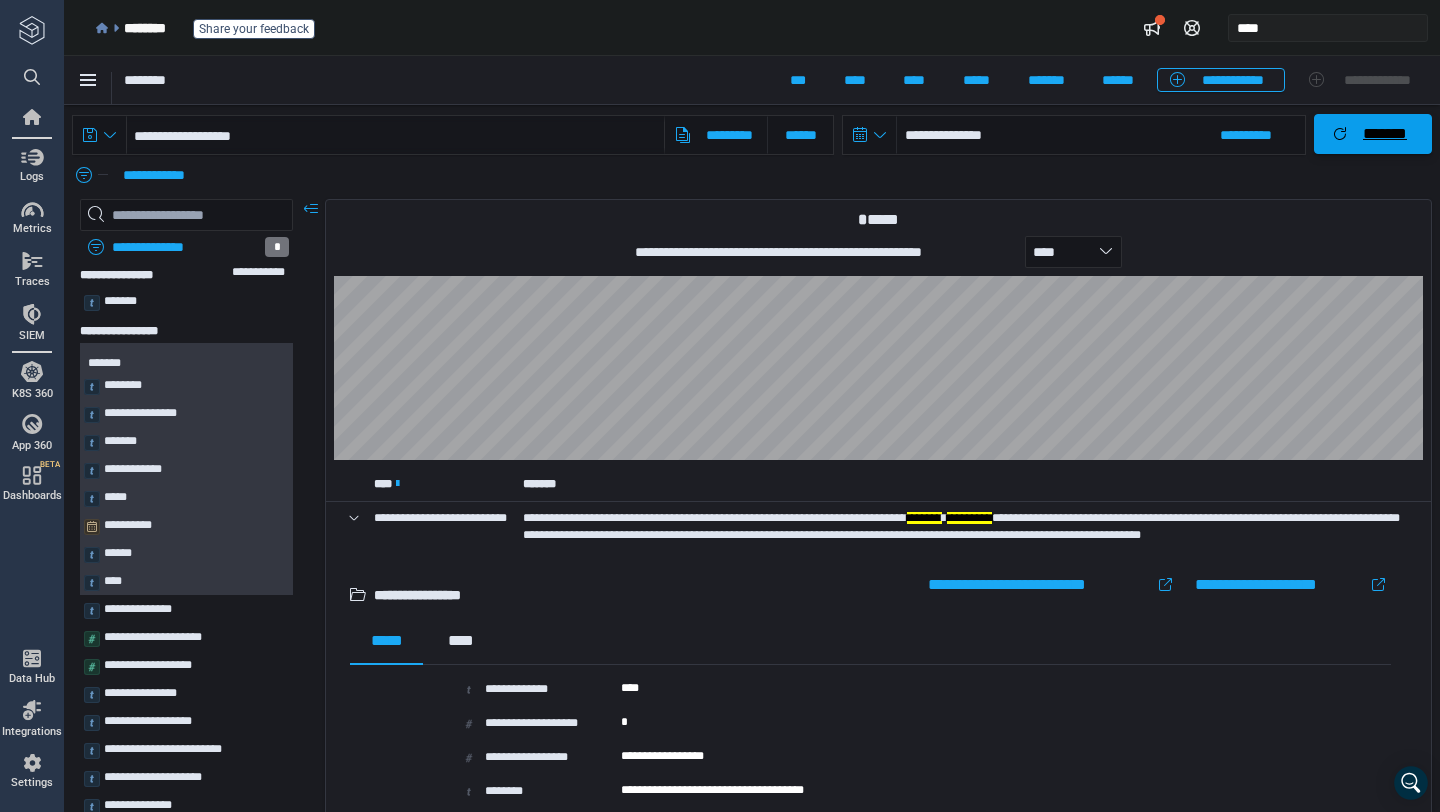 click on "*******" at bounding box center (1385, 134) 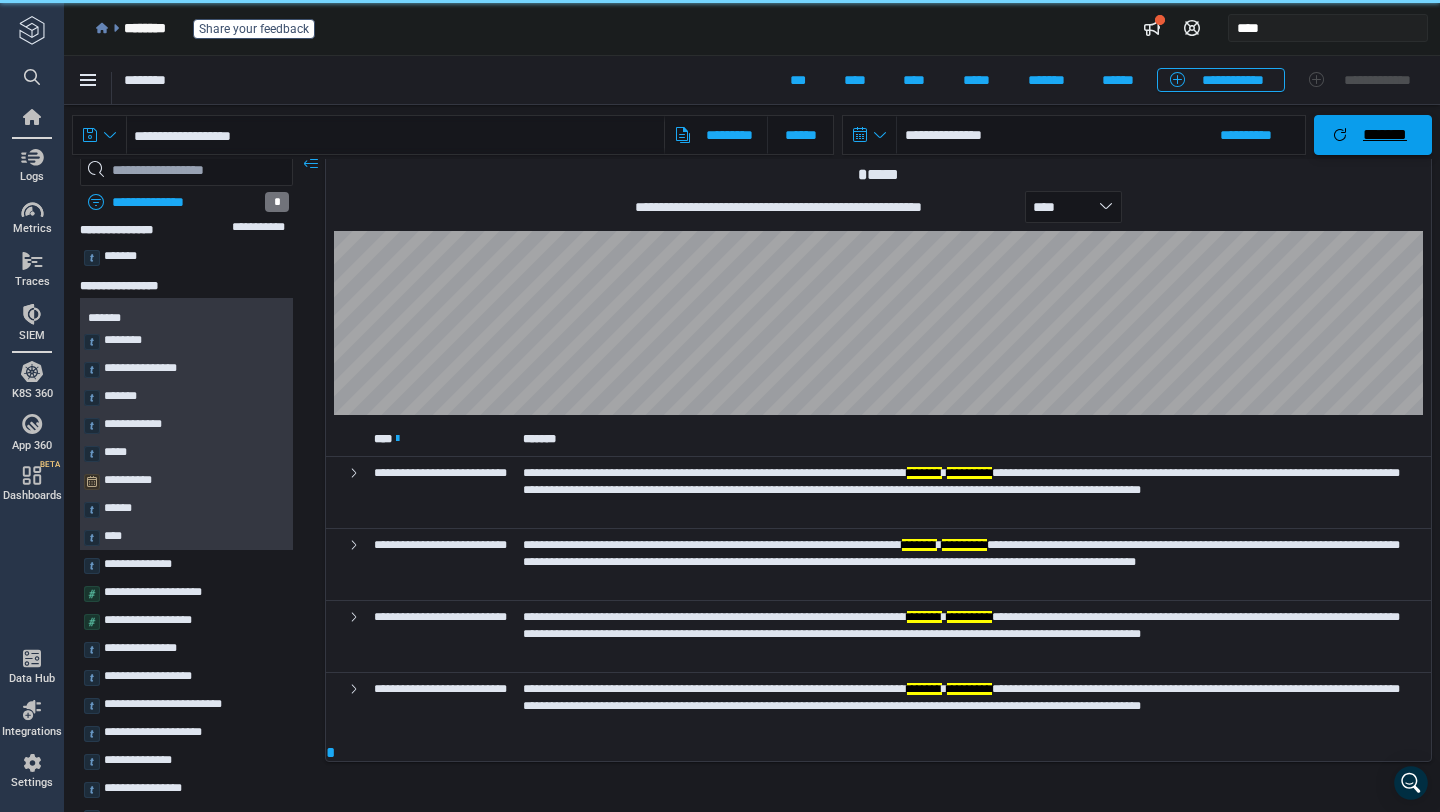 scroll, scrollTop: 52, scrollLeft: 0, axis: vertical 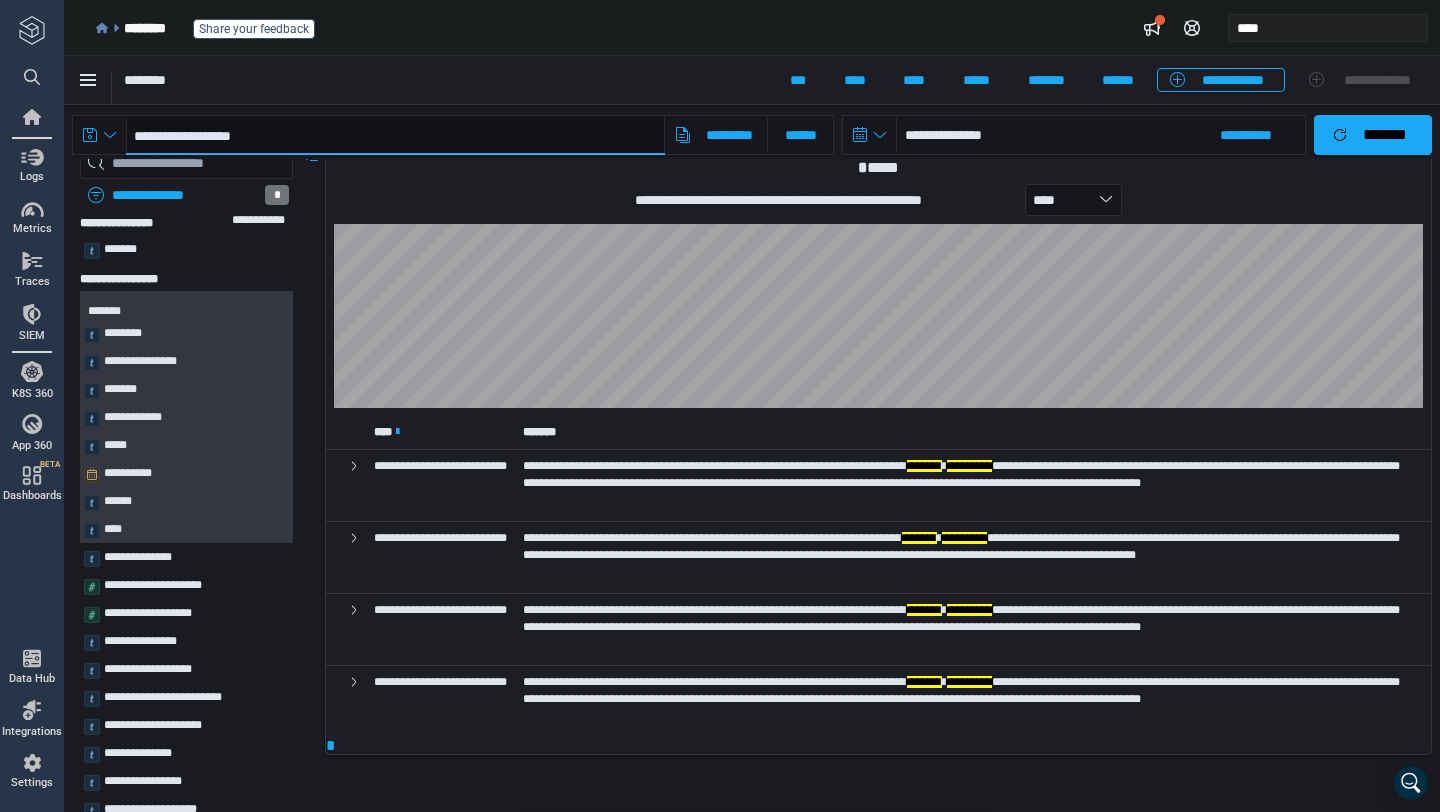 click on "**********" at bounding box center (395, 135) 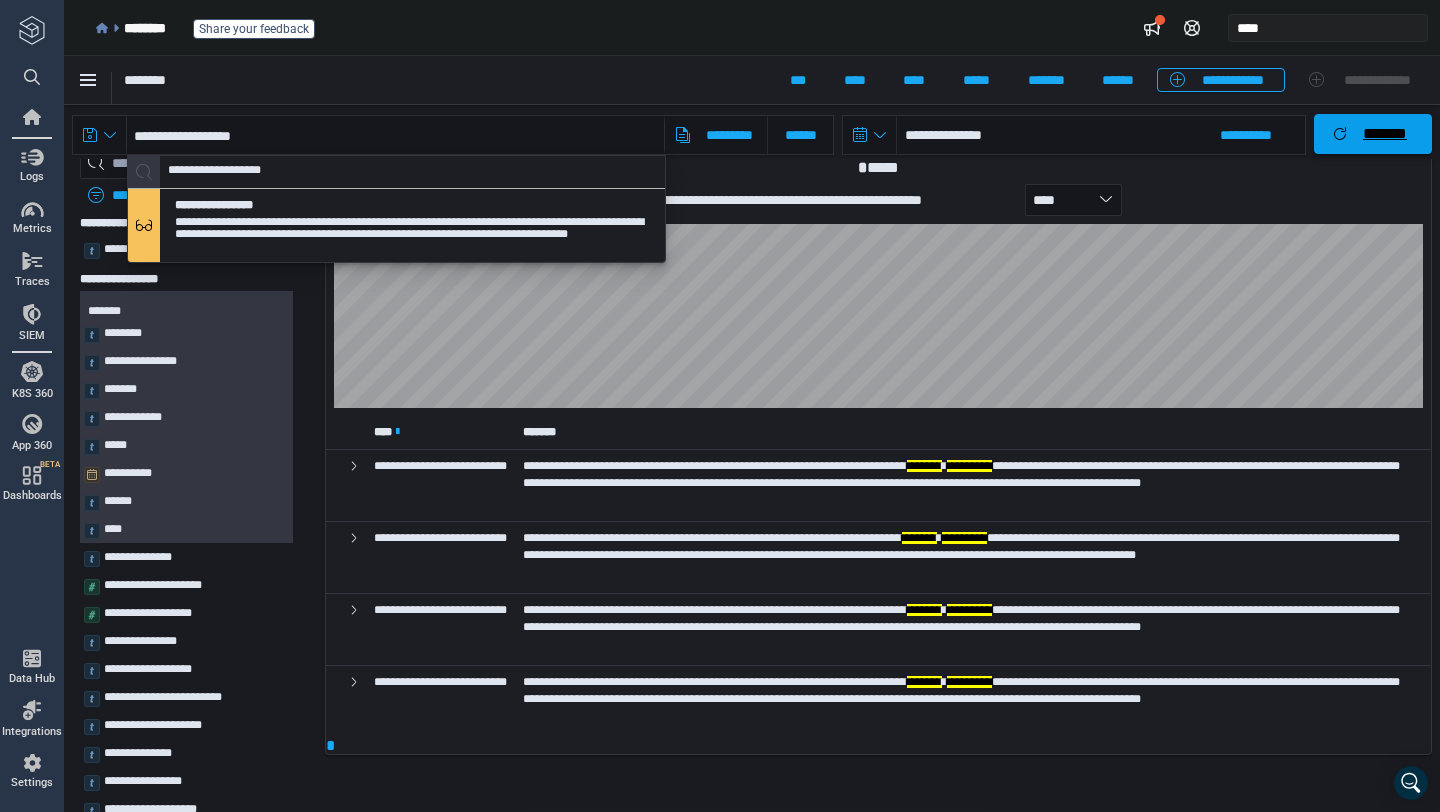 click on "*******" at bounding box center (1385, 134) 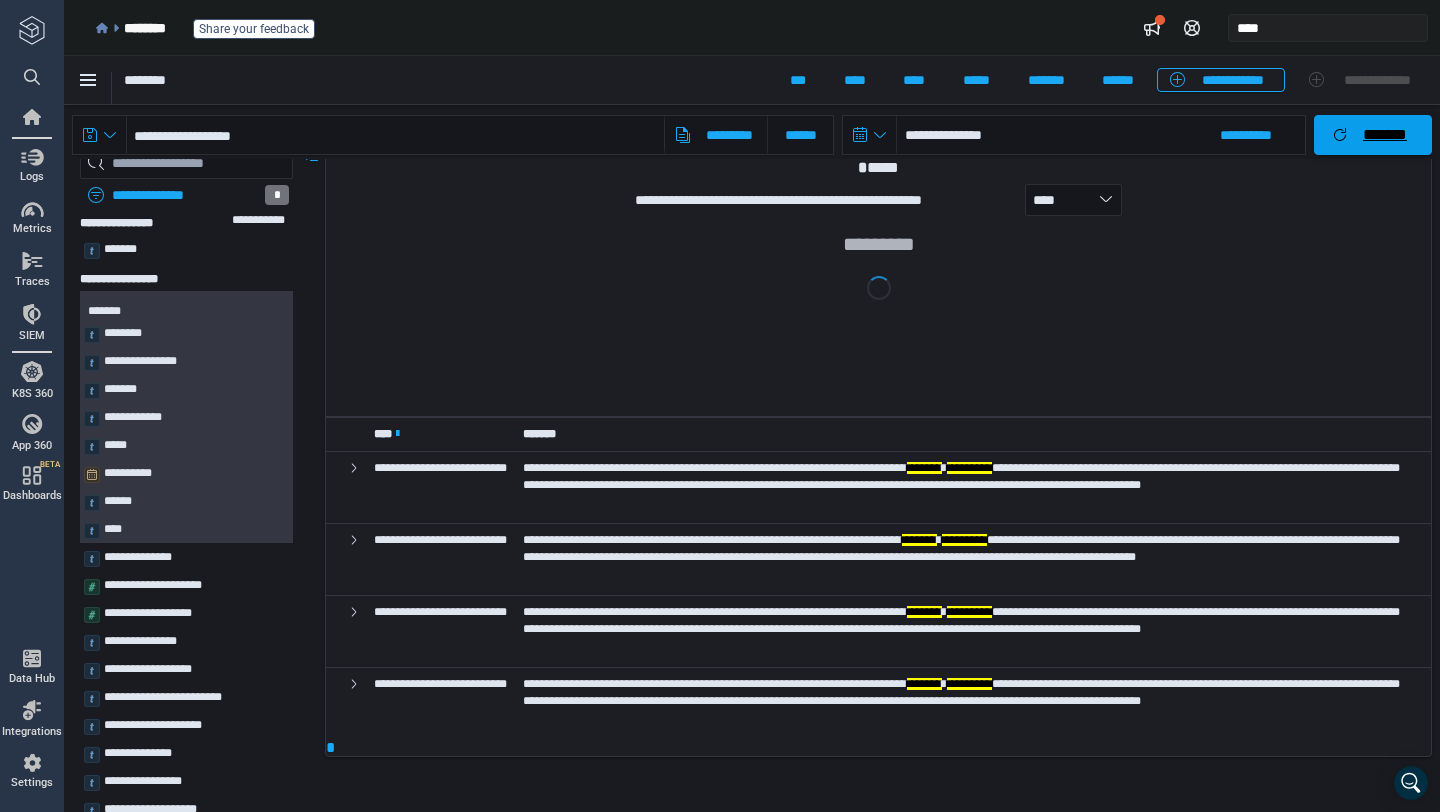 scroll, scrollTop: 0, scrollLeft: 0, axis: both 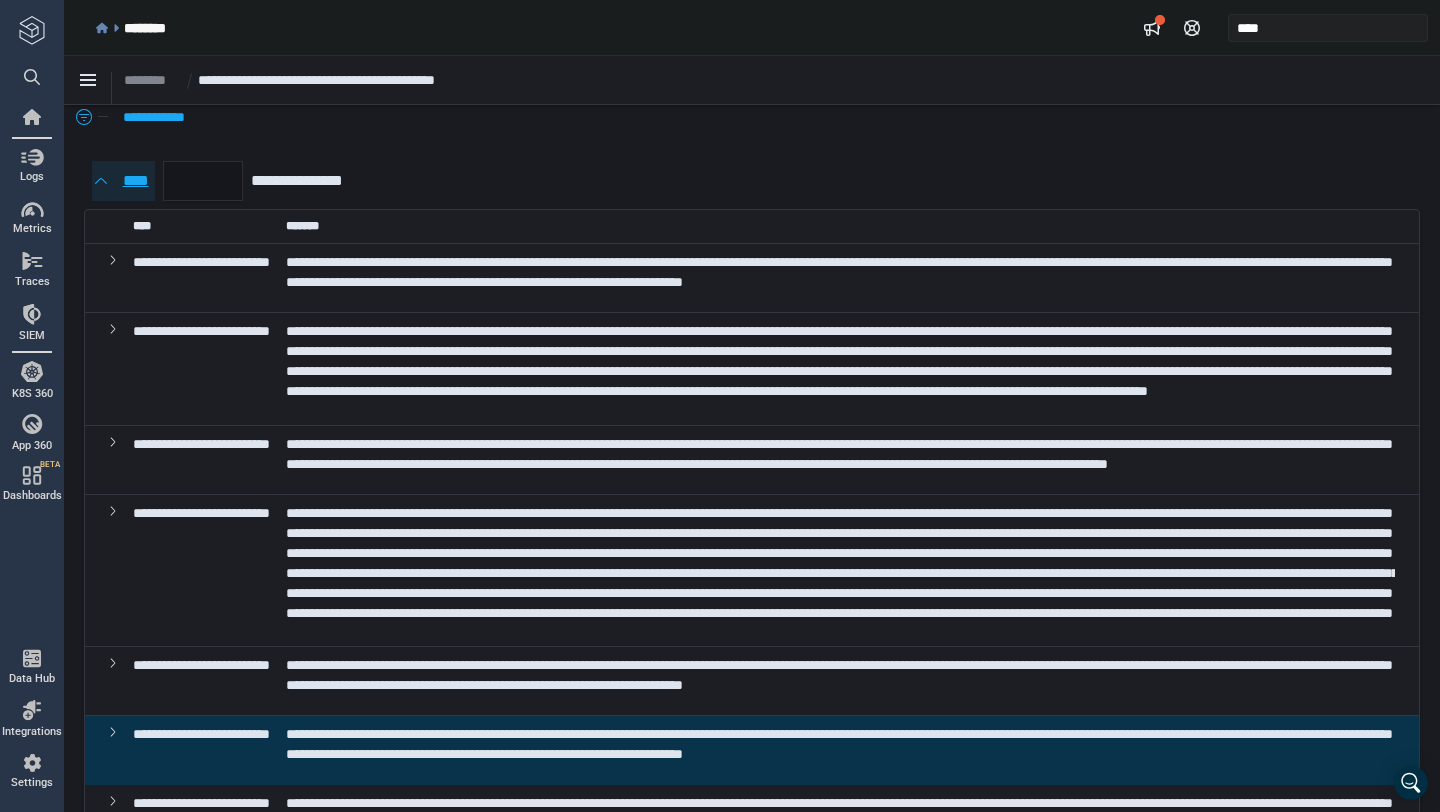 click on "****" at bounding box center [135, 181] 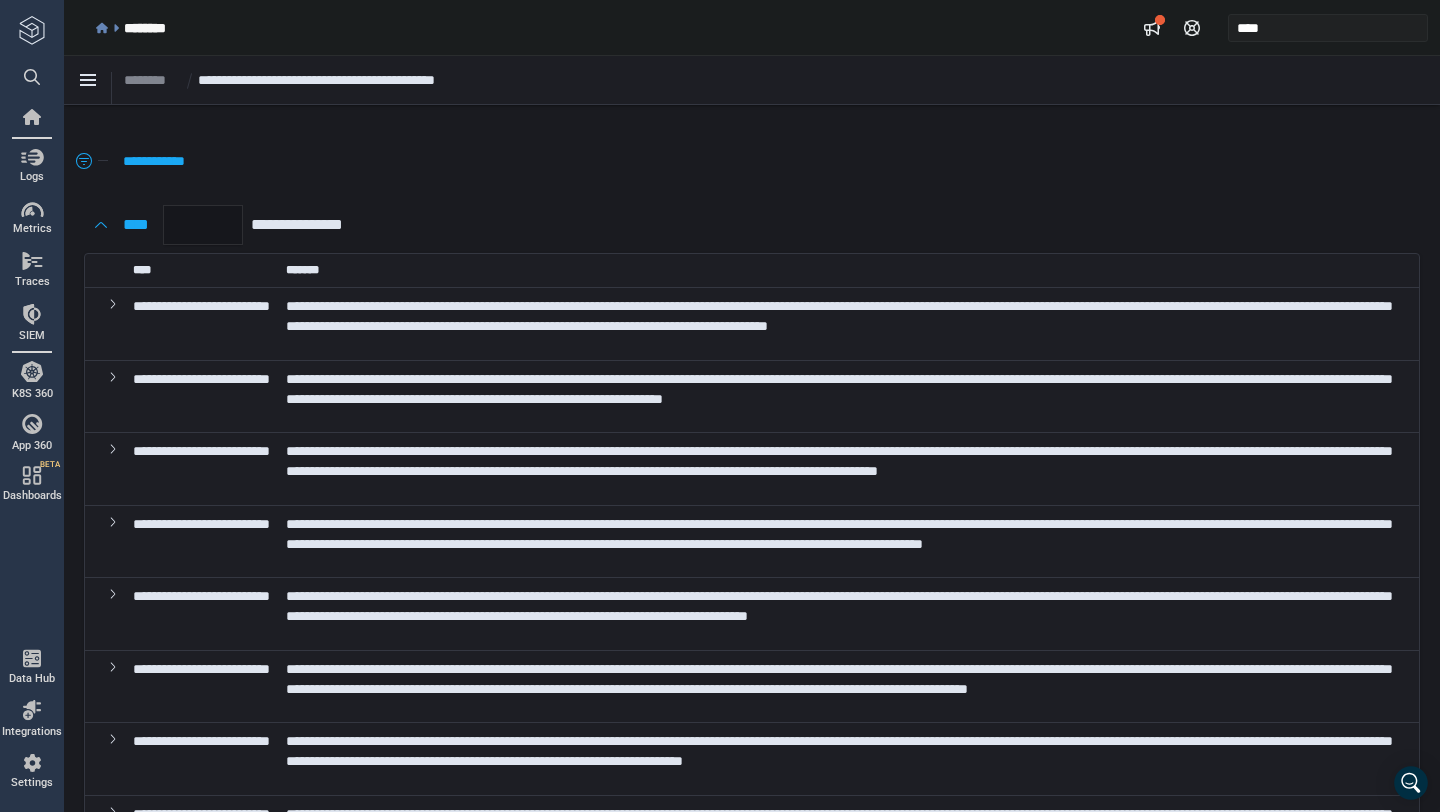 scroll, scrollTop: 0, scrollLeft: 0, axis: both 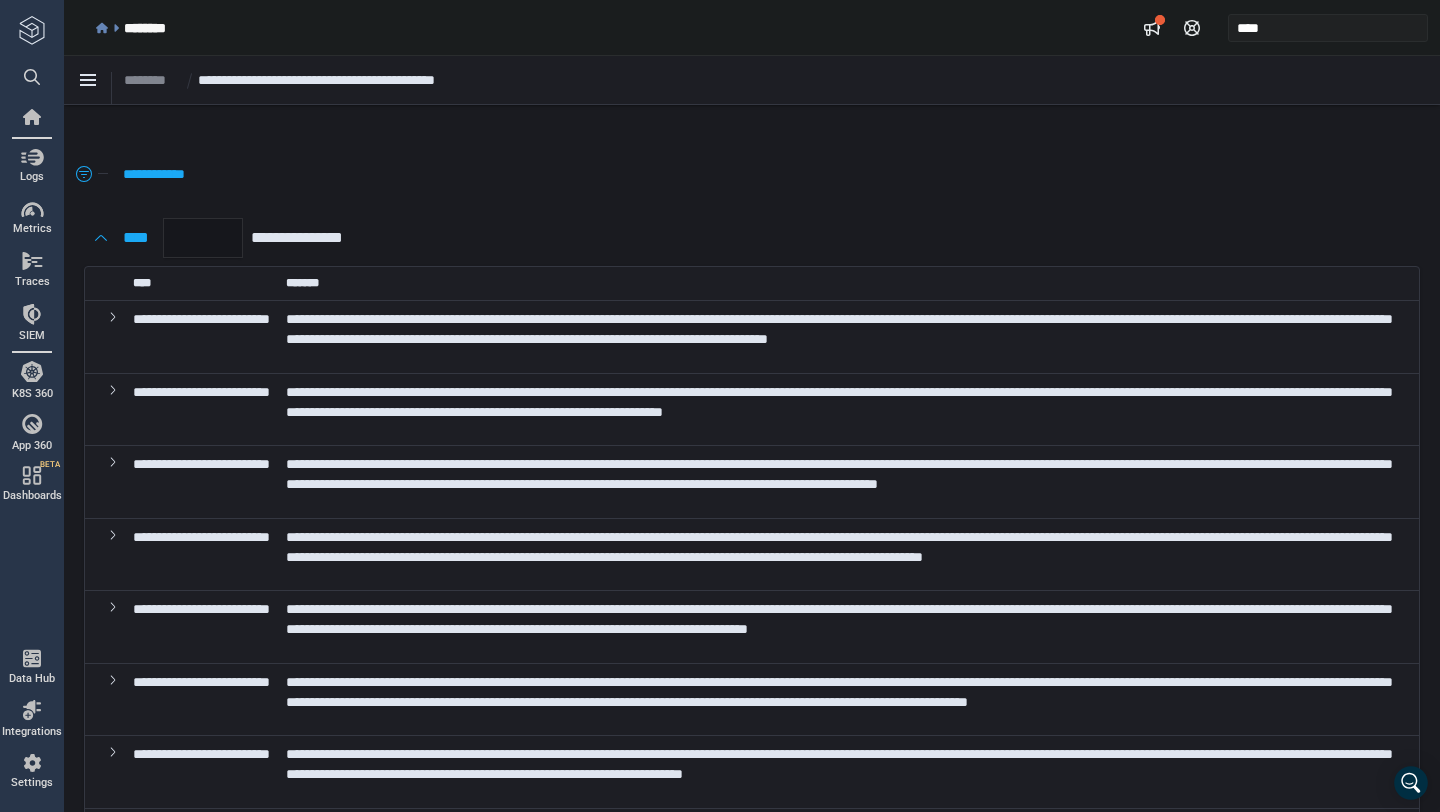 click on "**********" at bounding box center (839, 329) 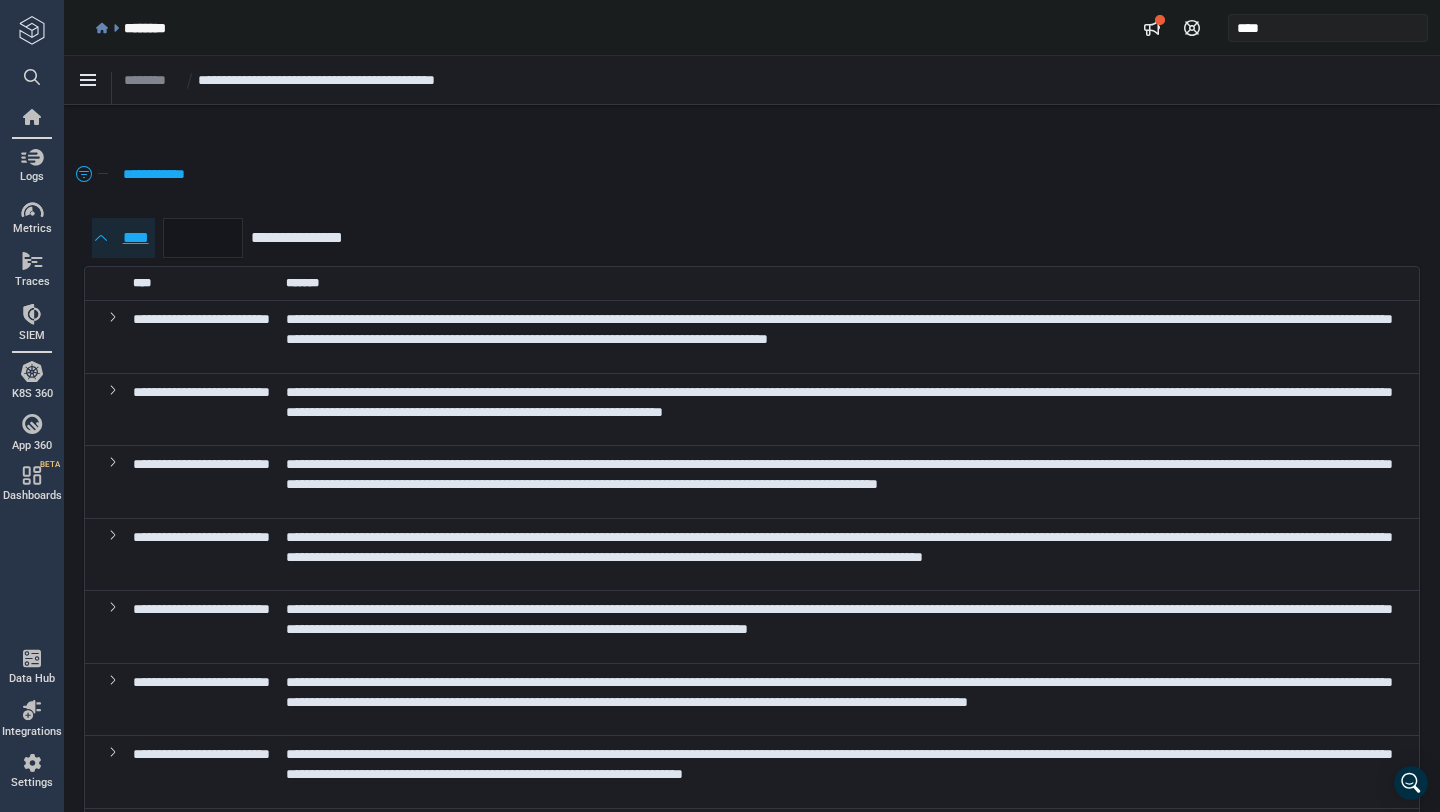 click on "****" at bounding box center [135, 238] 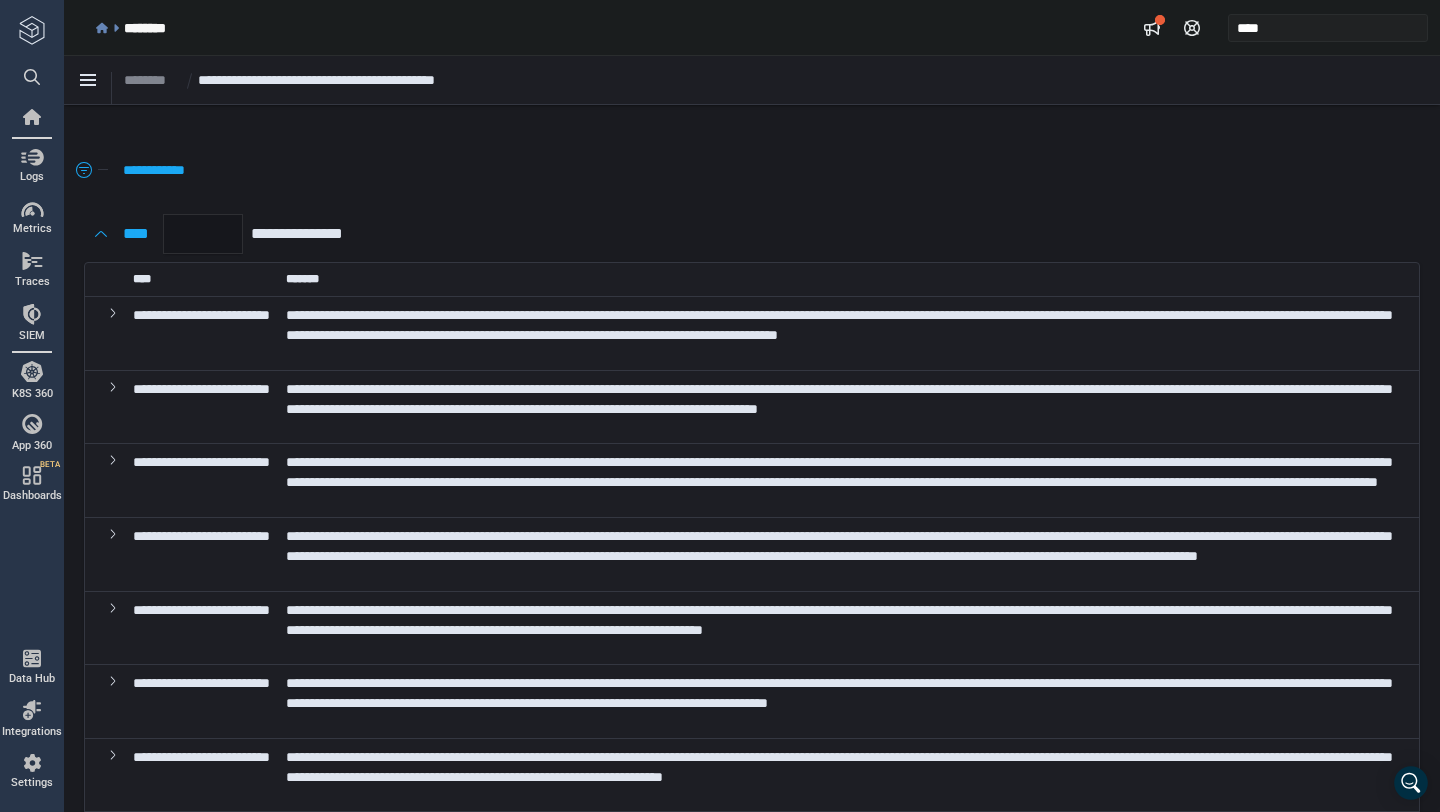 scroll, scrollTop: 0, scrollLeft: 0, axis: both 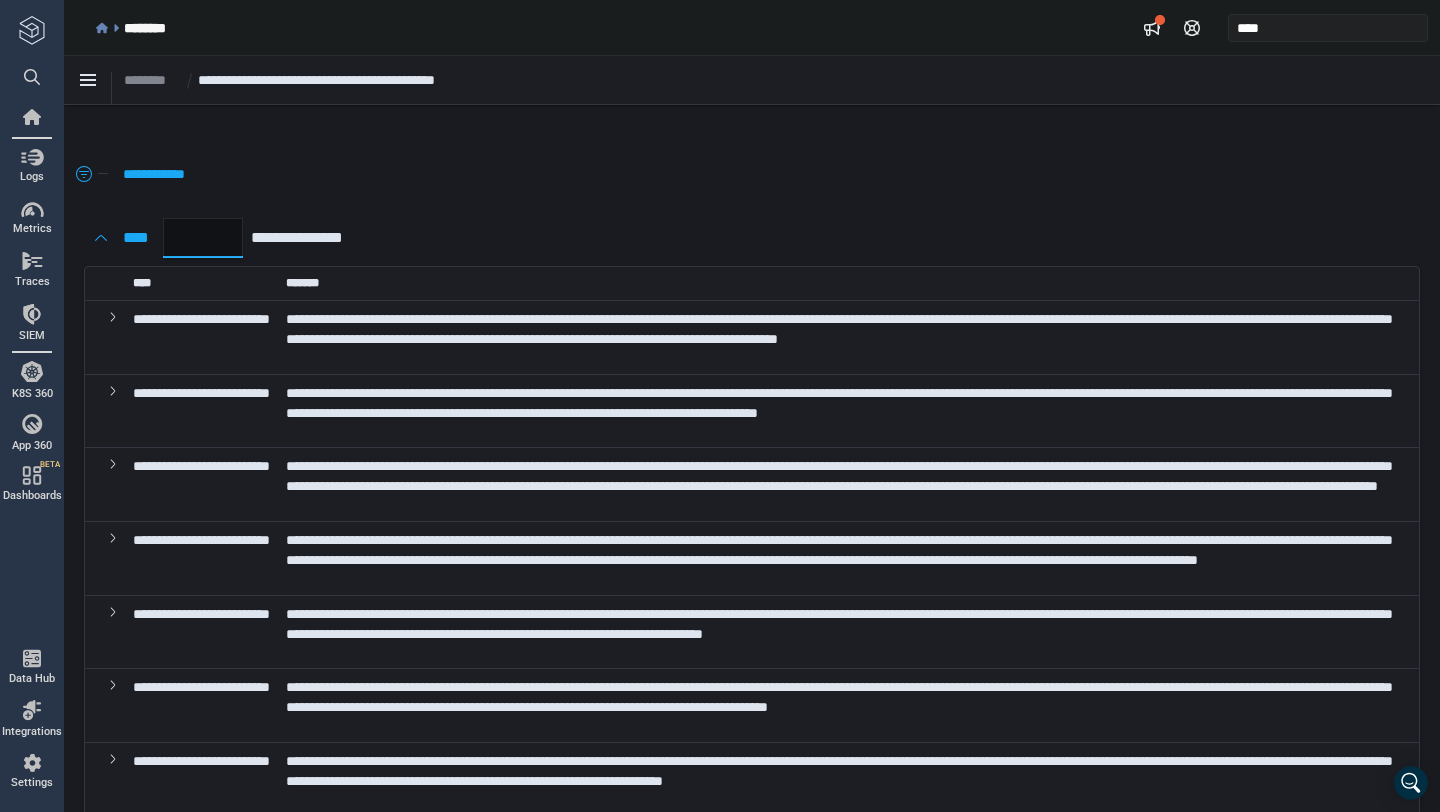 drag, startPoint x: 195, startPoint y: 237, endPoint x: 230, endPoint y: 237, distance: 35 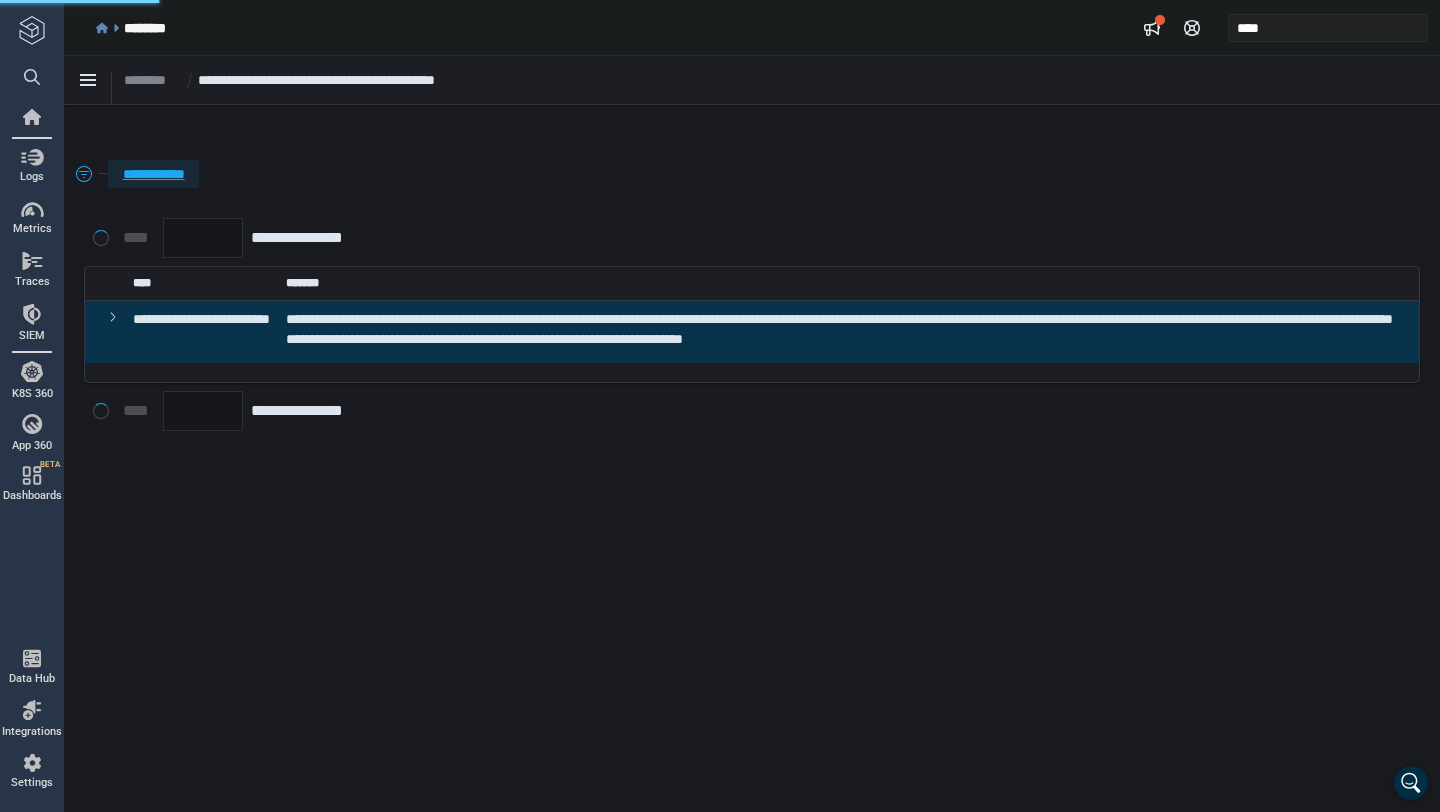 click on "**********" at bounding box center [153, 174] 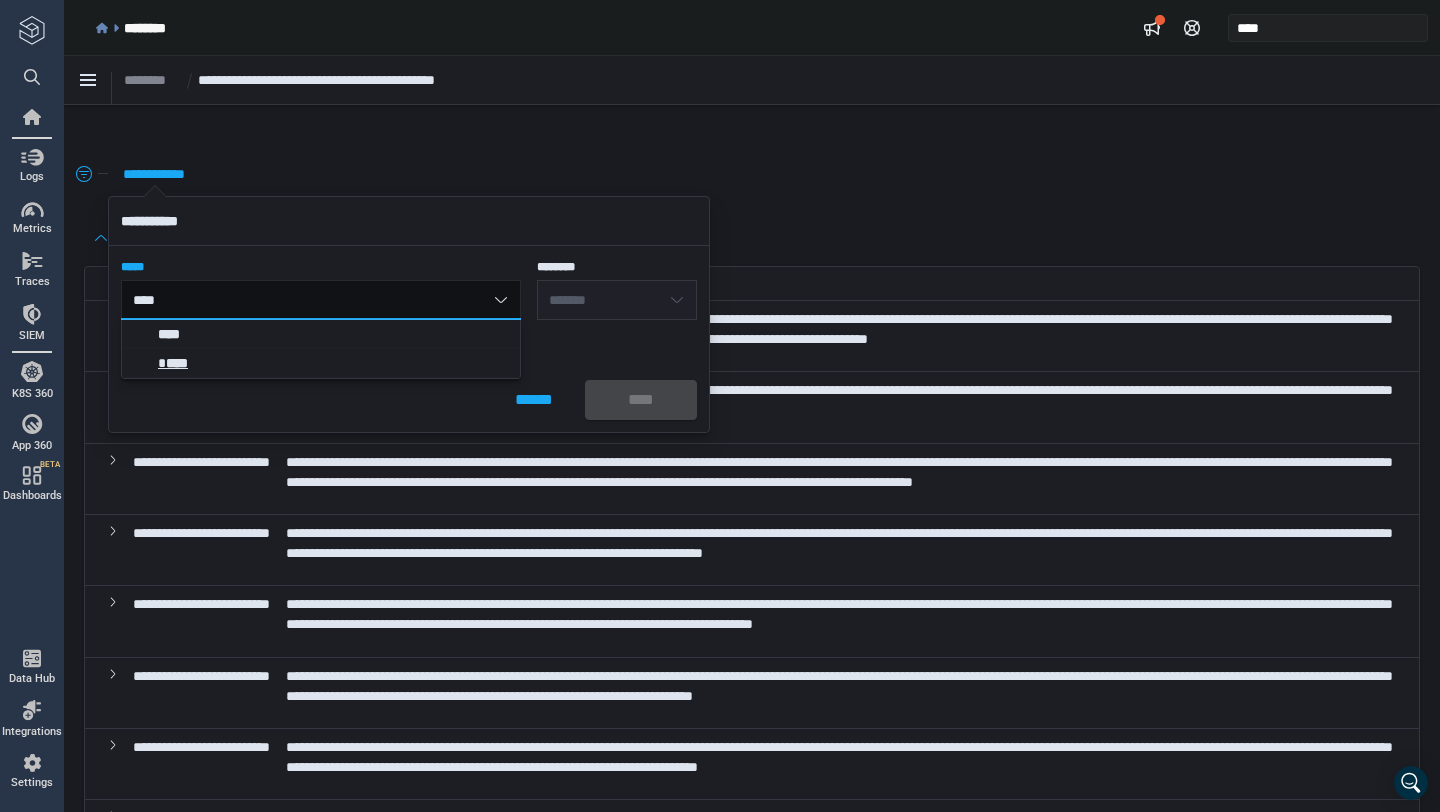 type on "****" 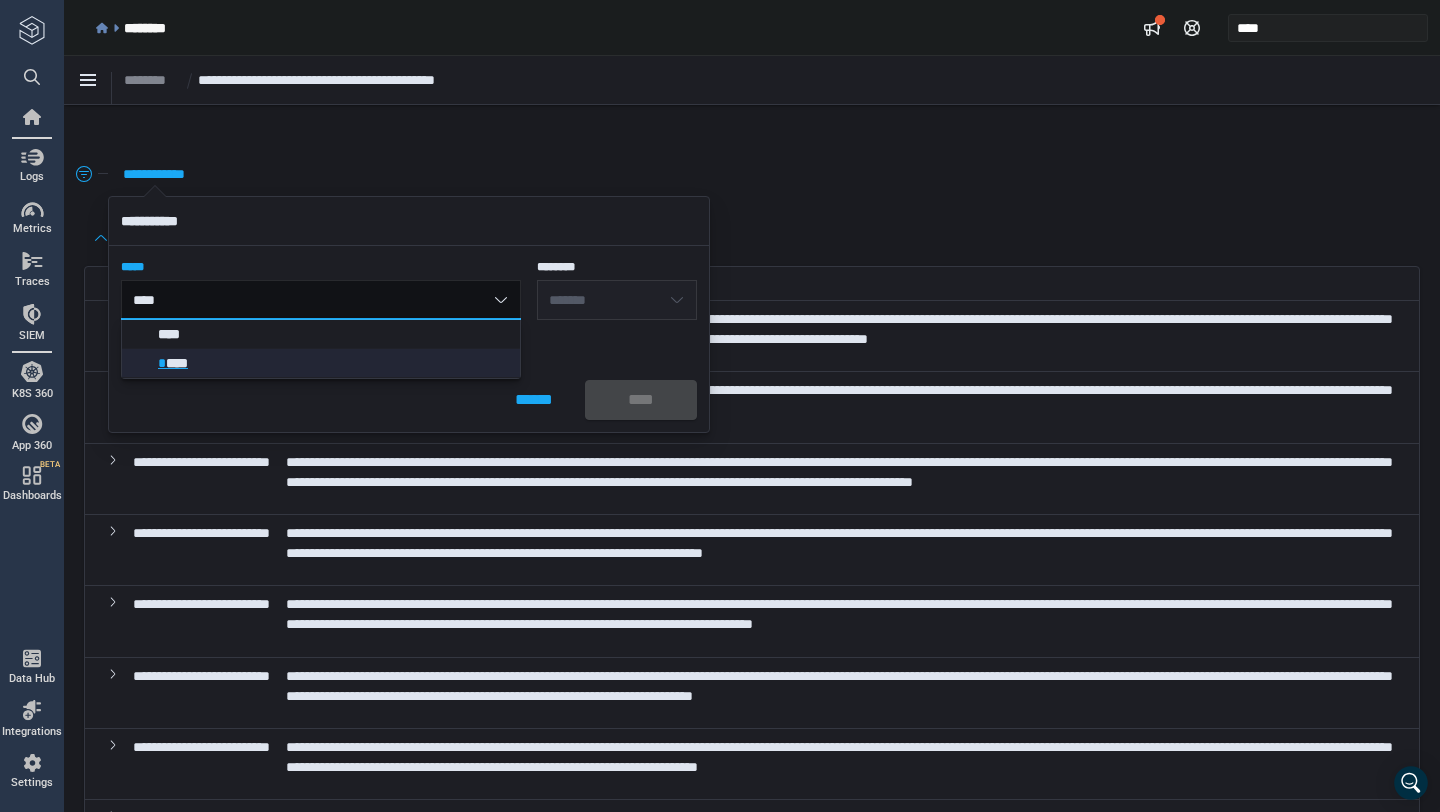 click on "****" at bounding box center [177, 363] 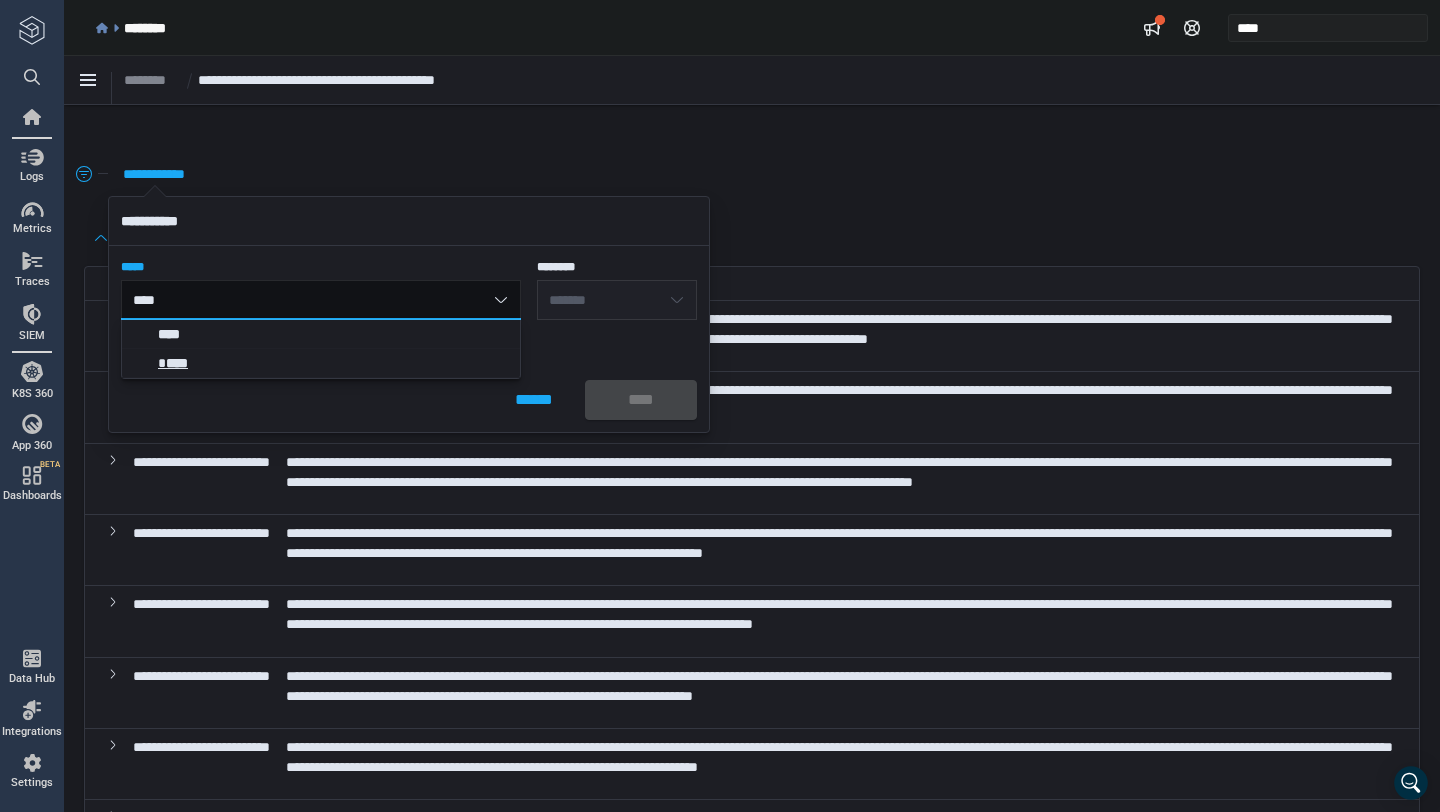 type 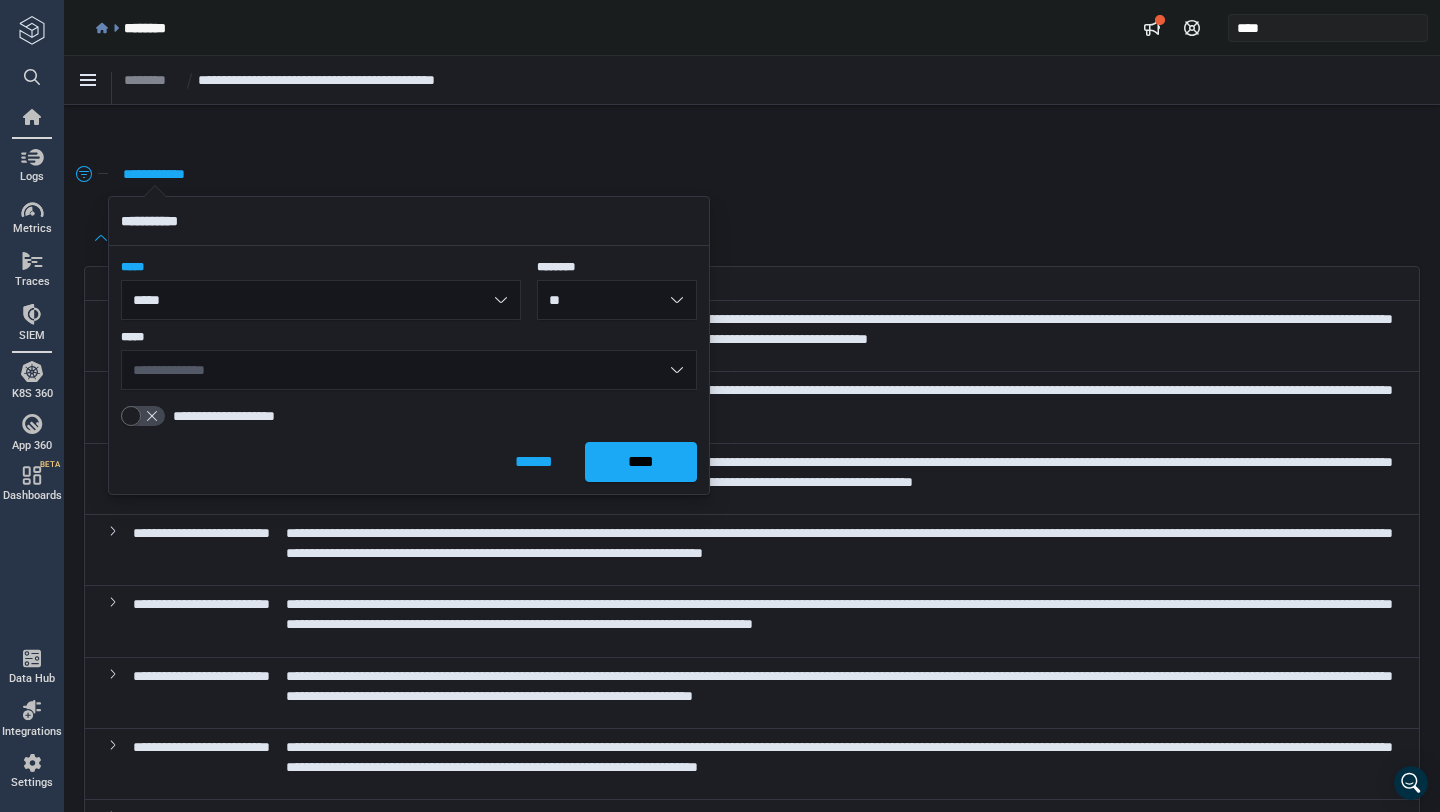 click on "**********" at bounding box center [409, 370] 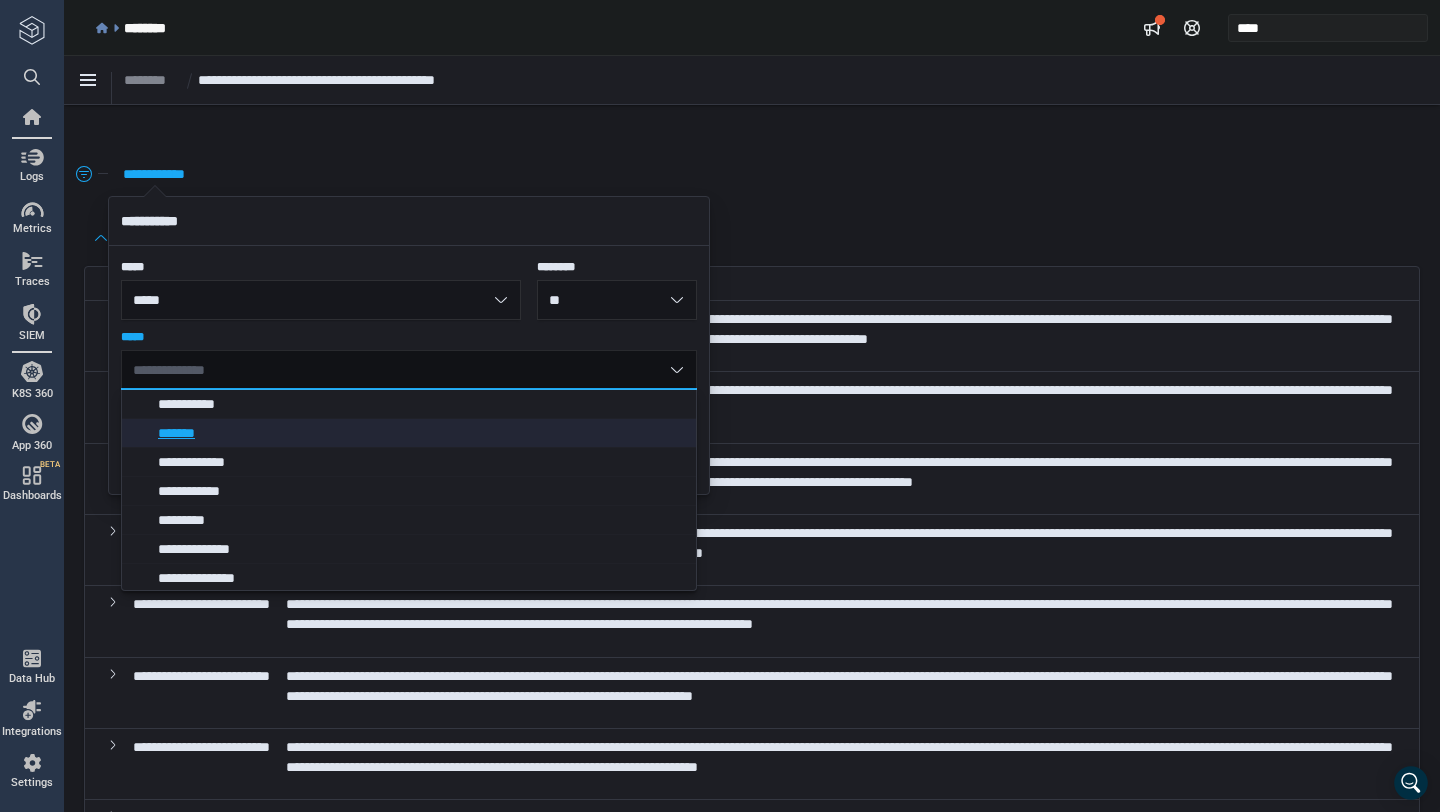 click on "*******" at bounding box center (422, 433) 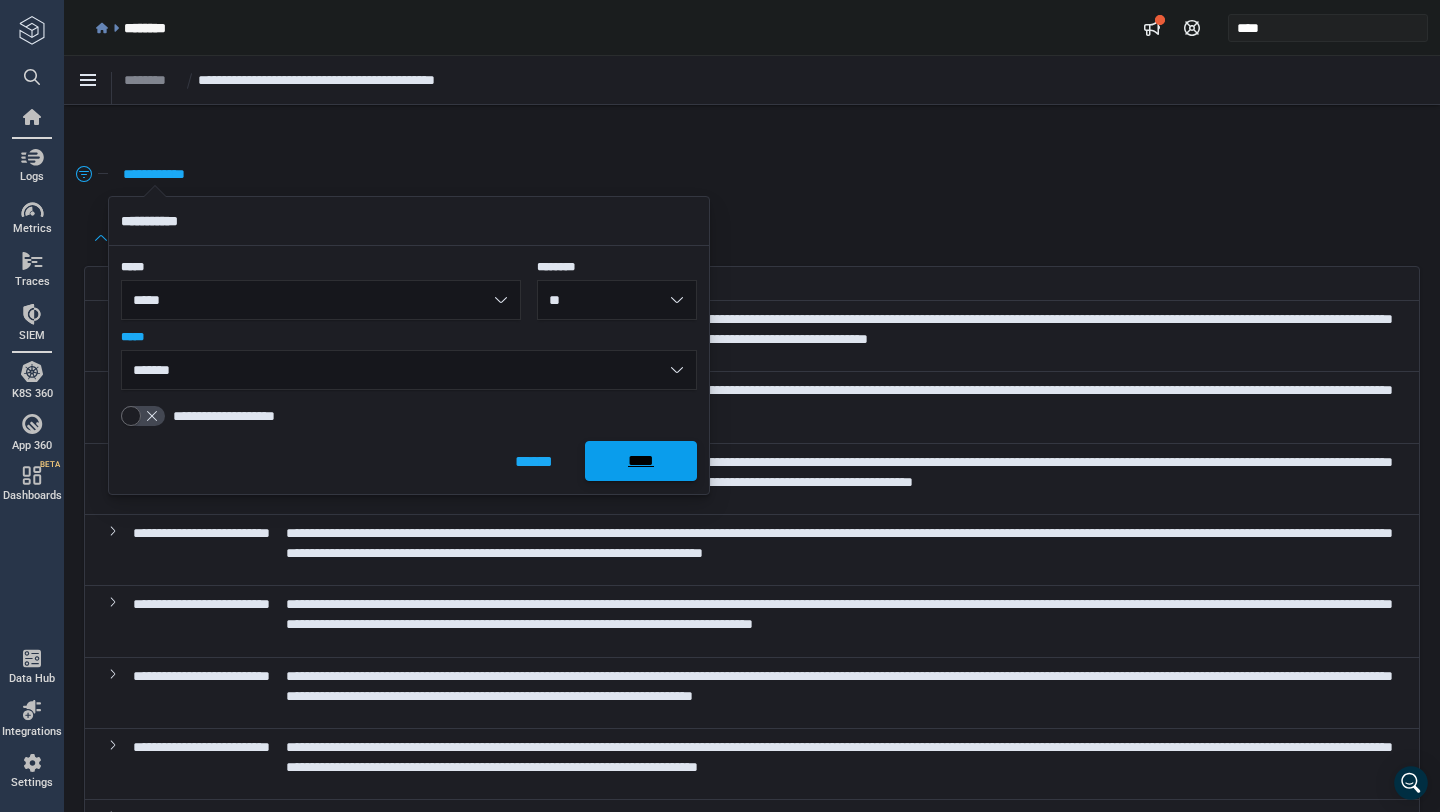 click on "****" at bounding box center (641, 461) 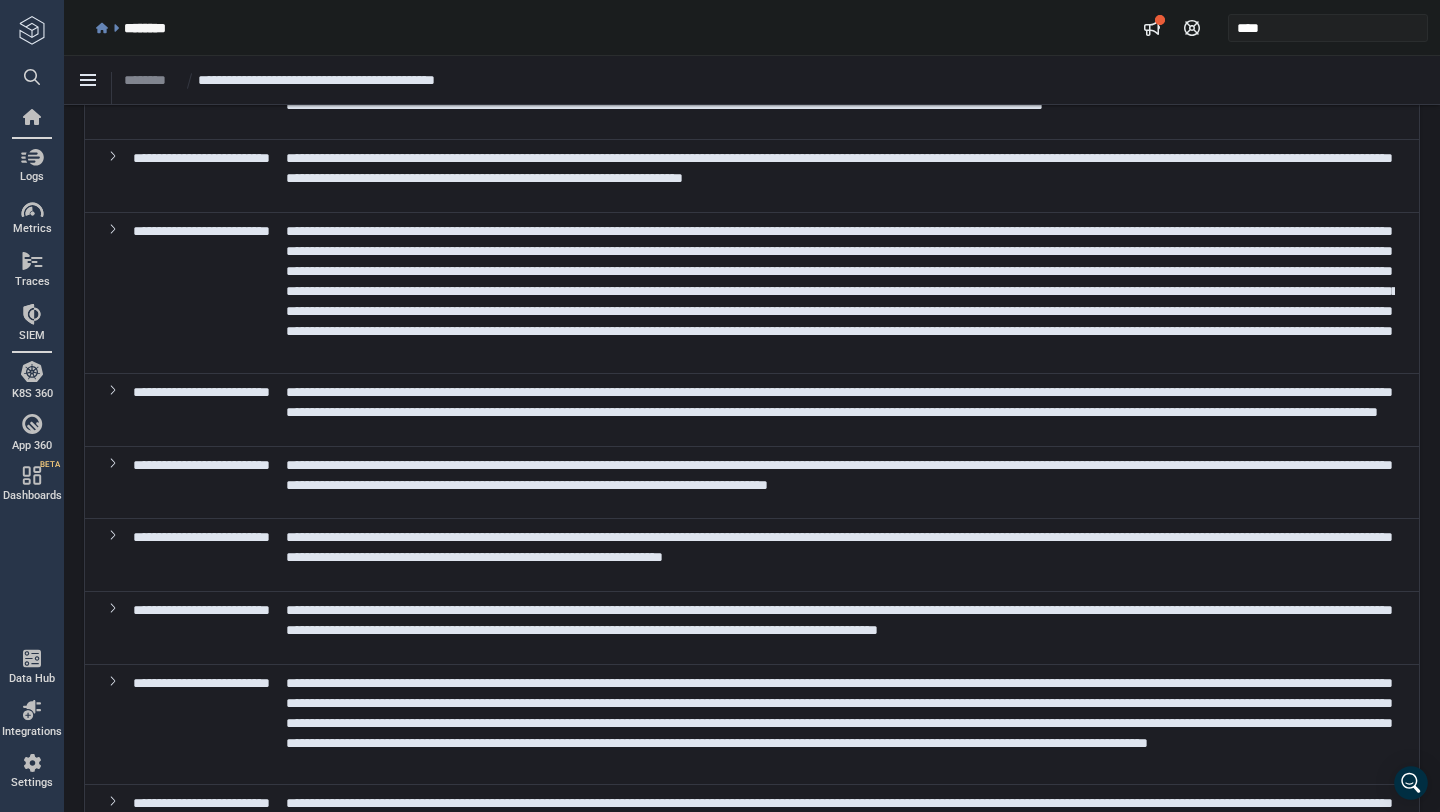 scroll, scrollTop: 3559, scrollLeft: 0, axis: vertical 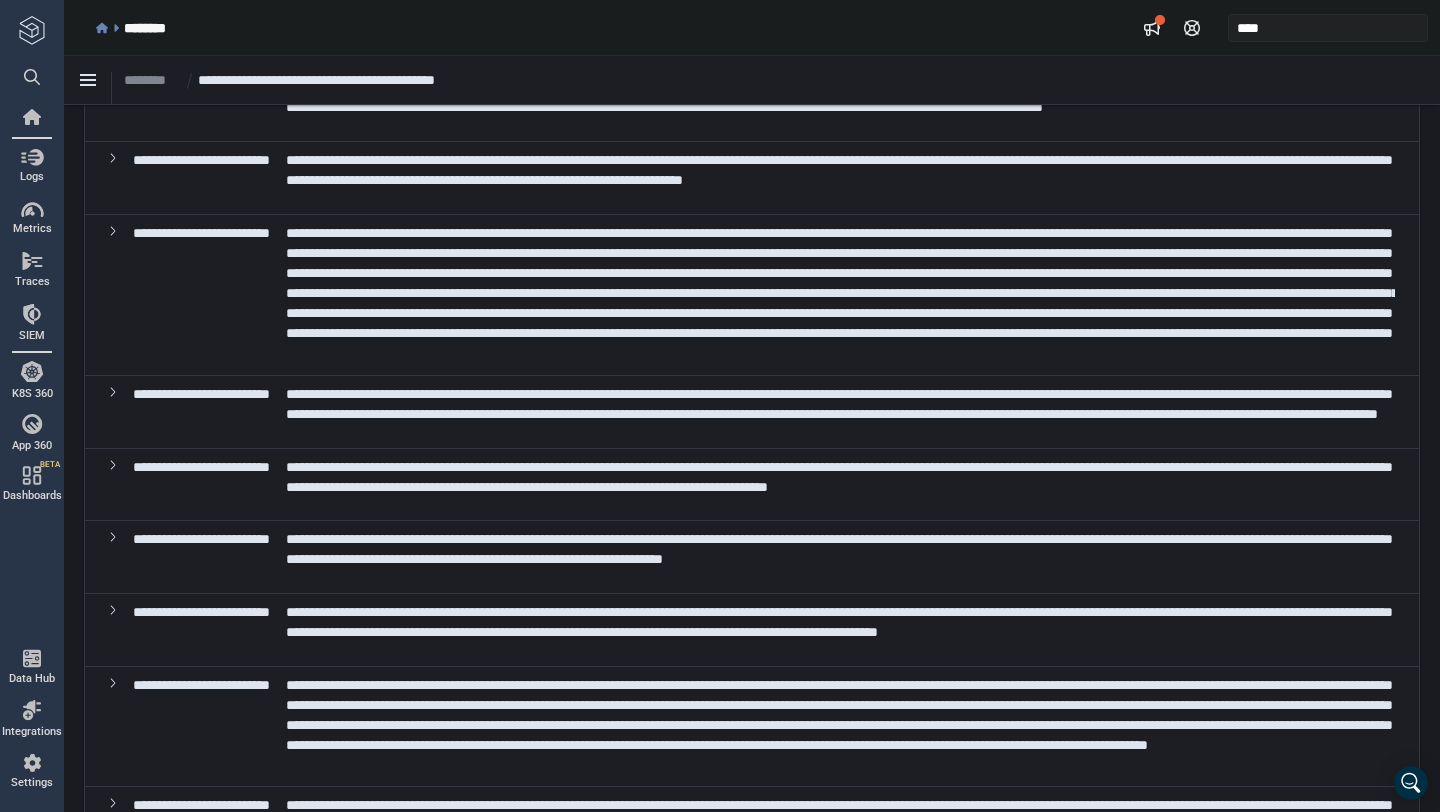 click at bounding box center [842, 393] 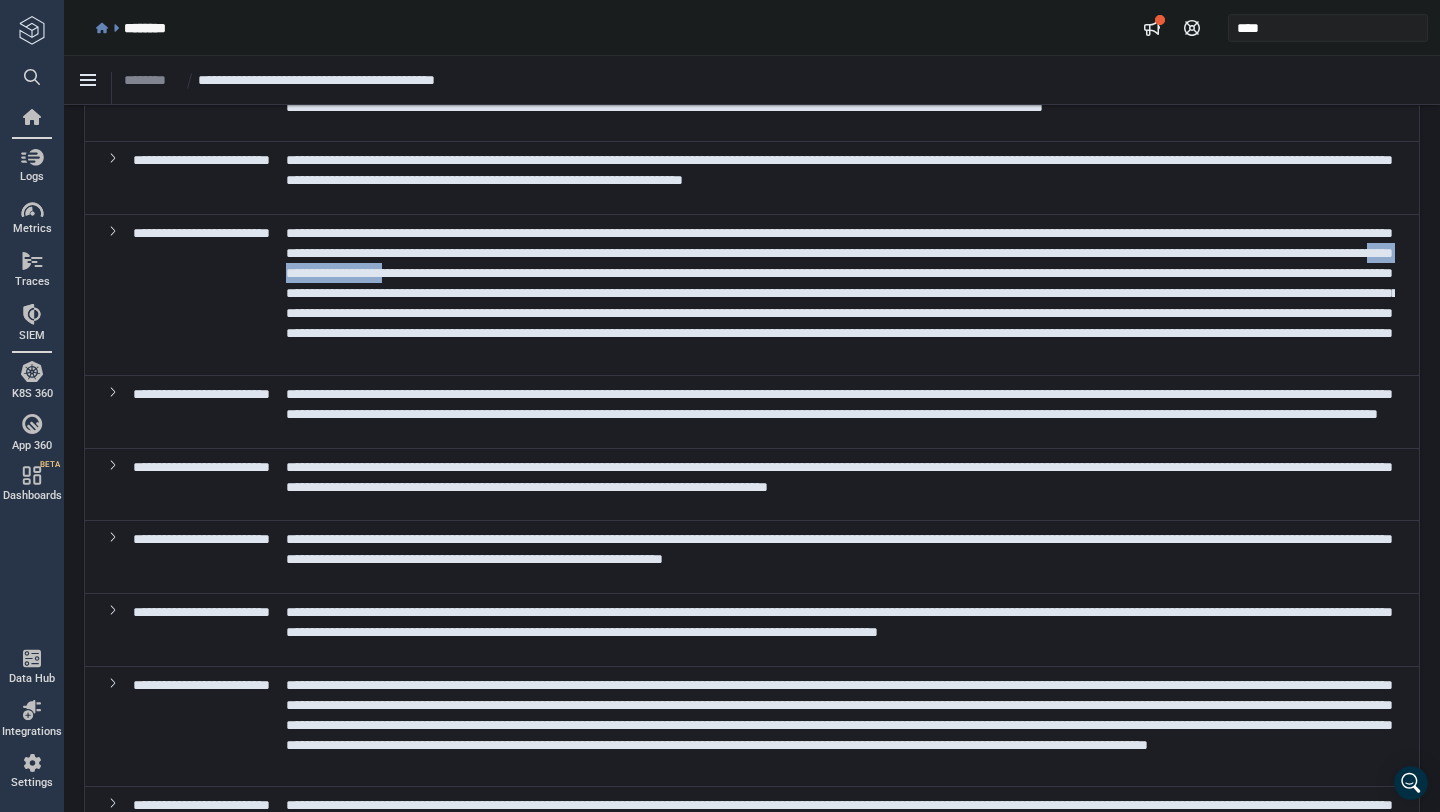 click at bounding box center [842, 393] 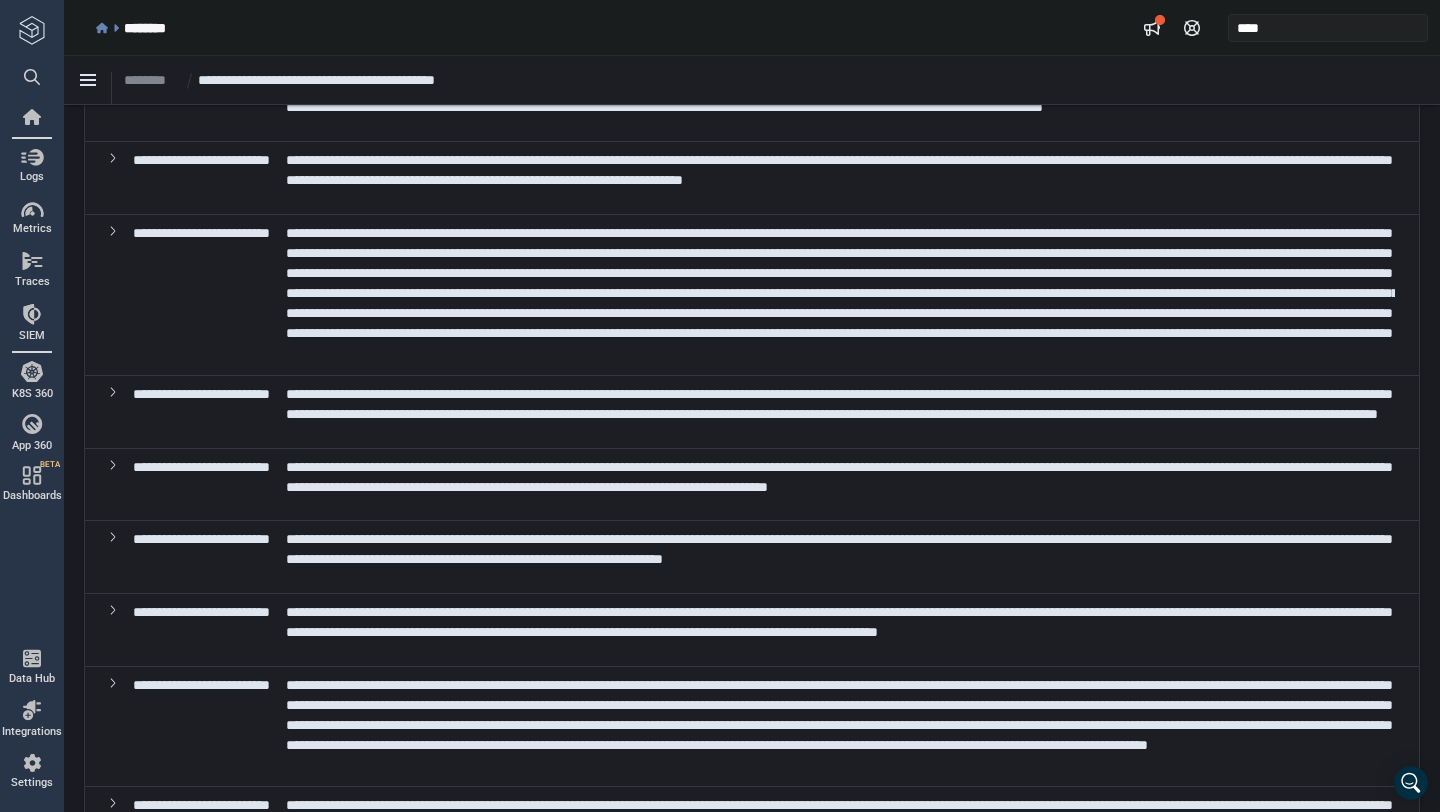 click at bounding box center [842, 393] 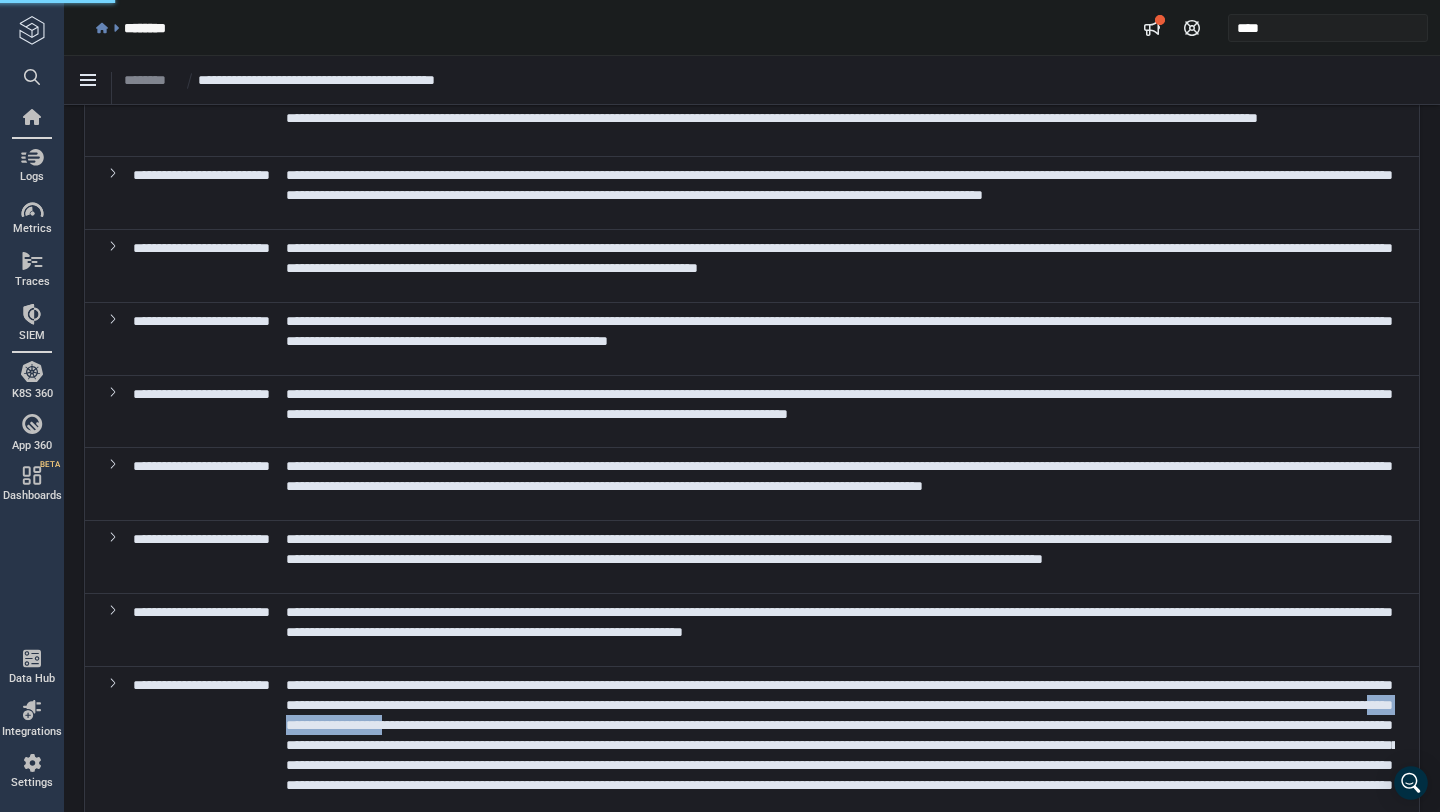 scroll, scrollTop: 2972, scrollLeft: 0, axis: vertical 